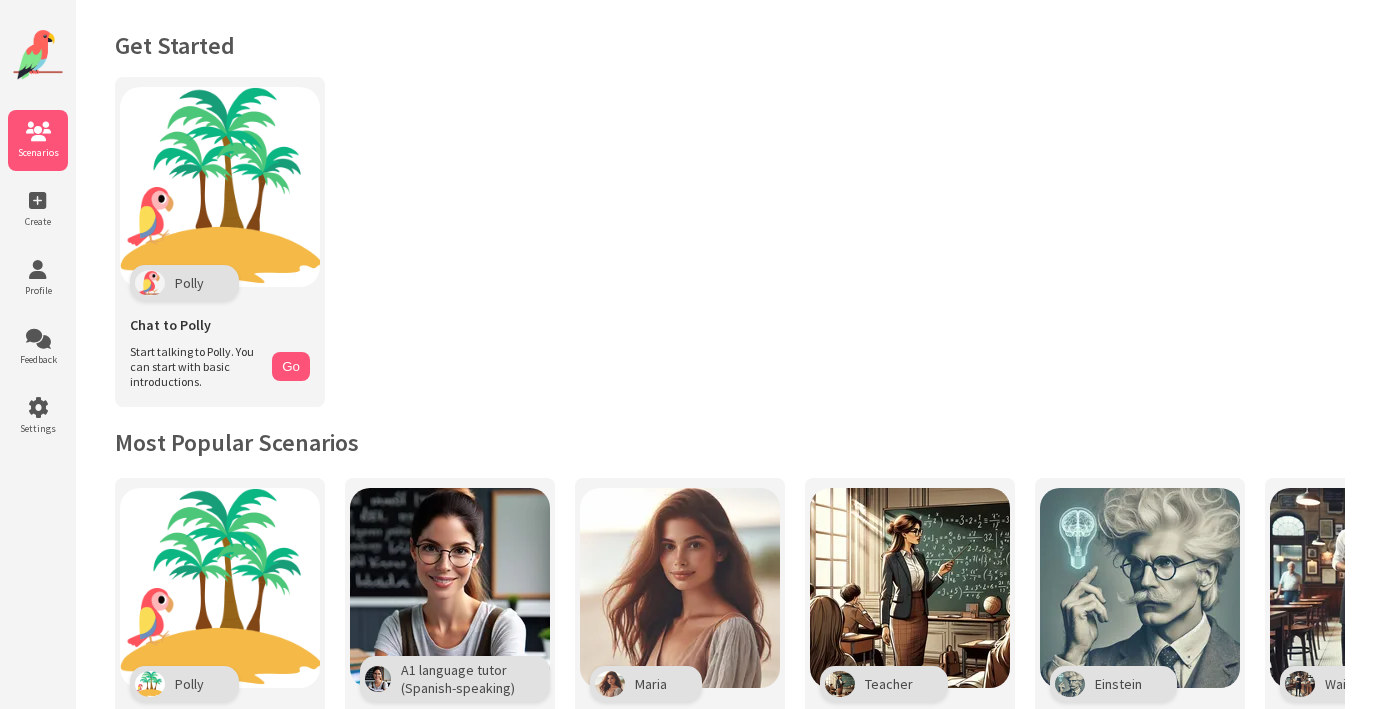 scroll, scrollTop: 0, scrollLeft: 0, axis: both 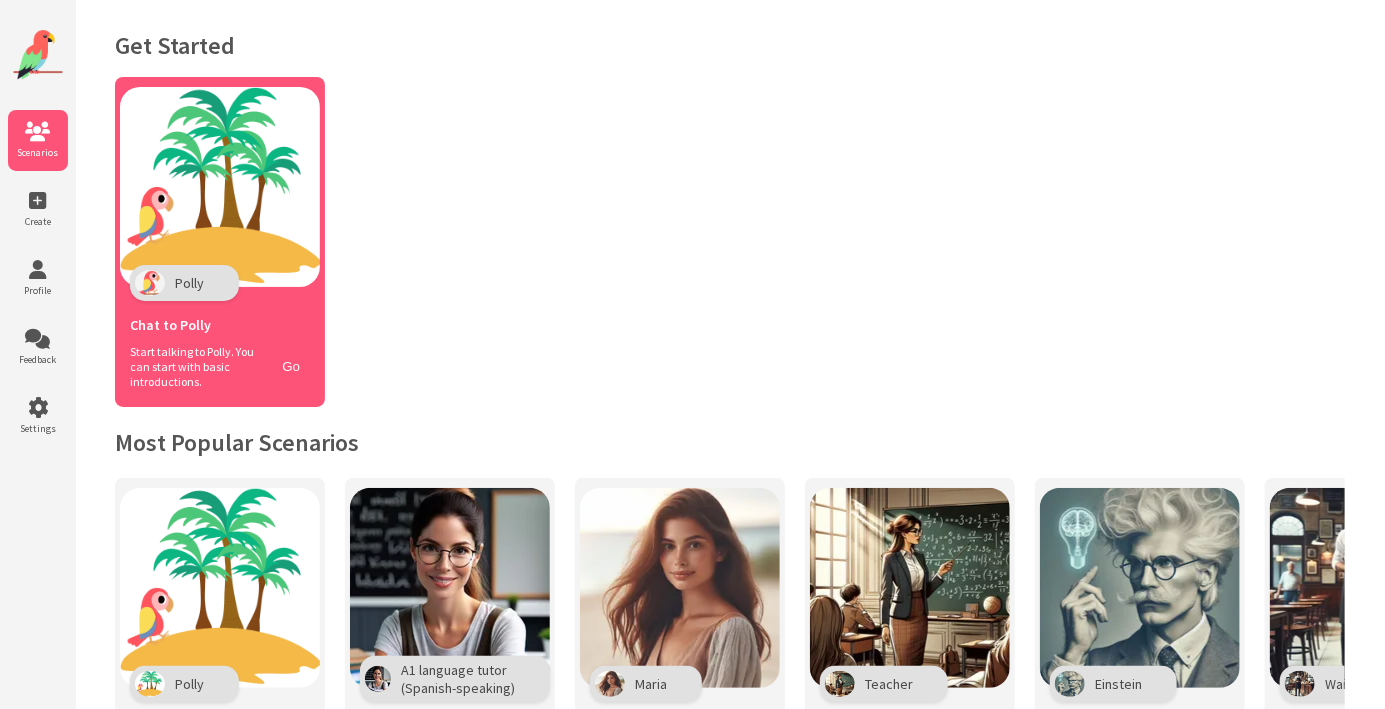 click at bounding box center [220, 187] 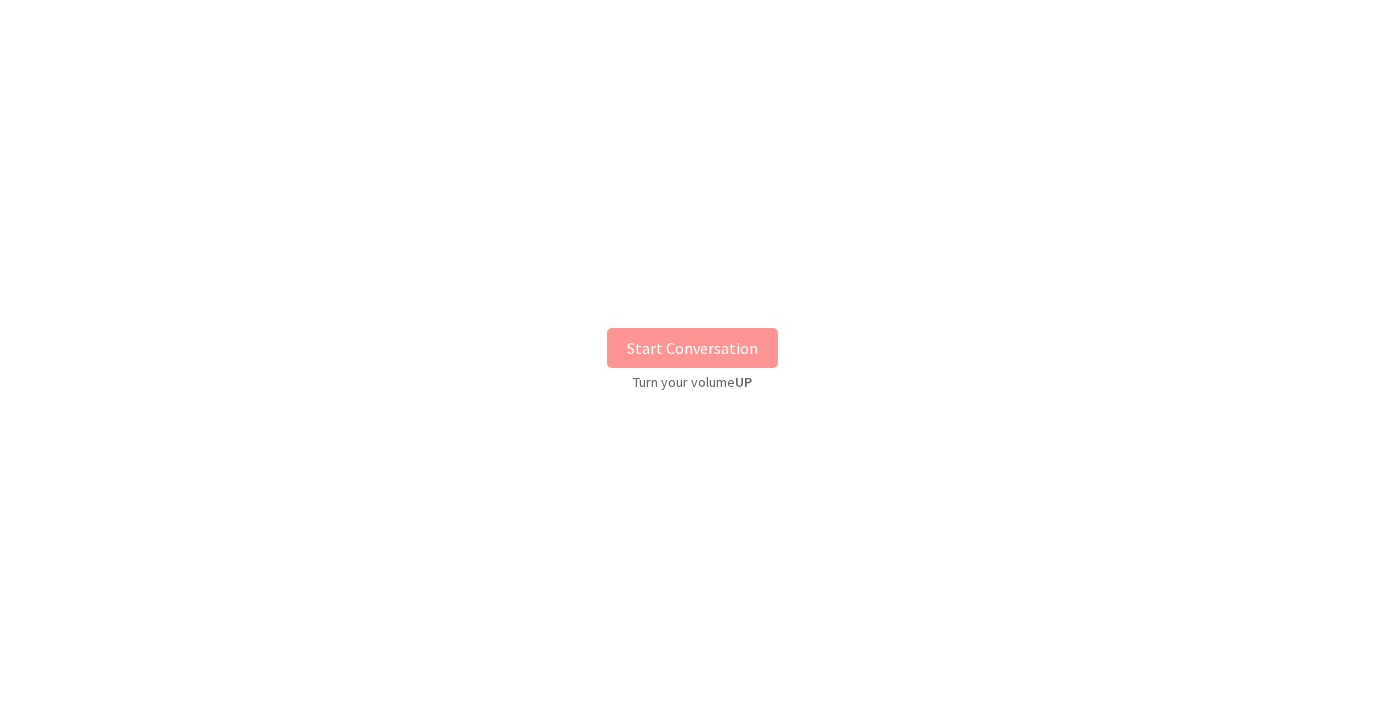 scroll, scrollTop: 24, scrollLeft: 0, axis: vertical 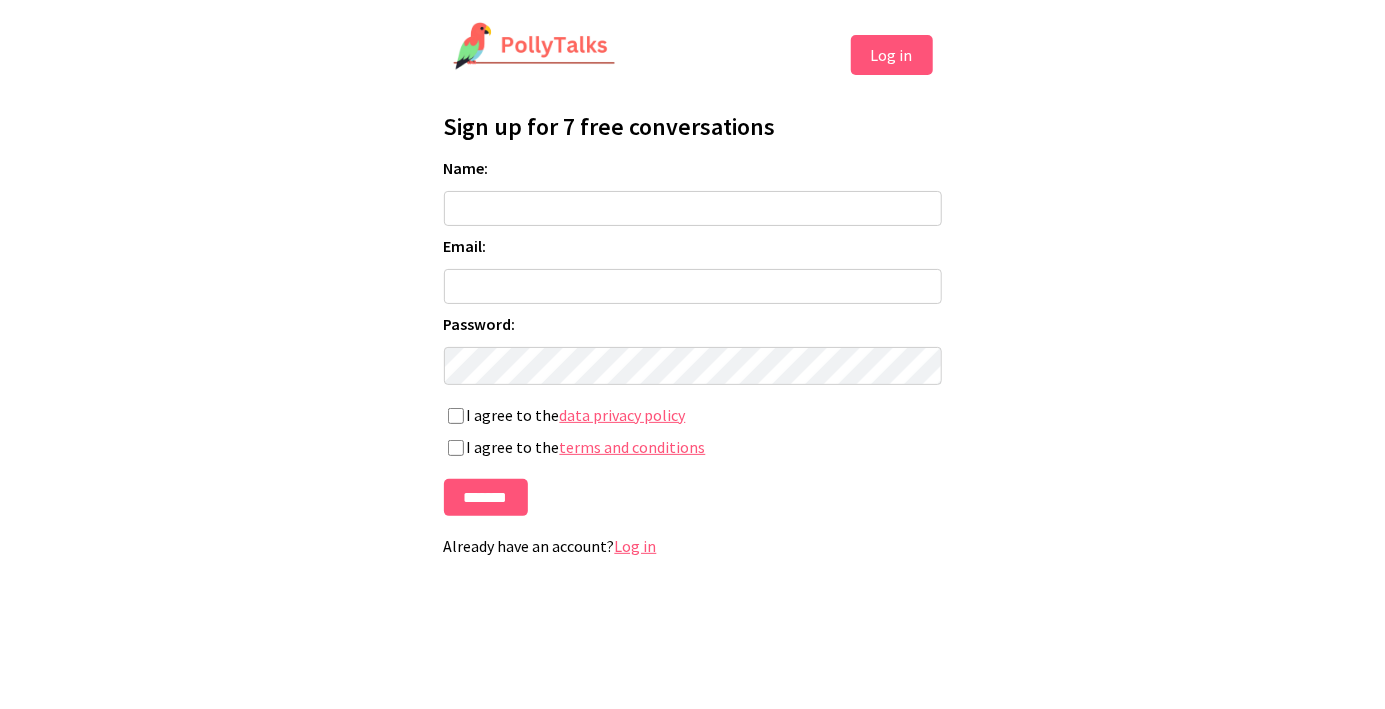 click on "Log in" at bounding box center [892, 55] 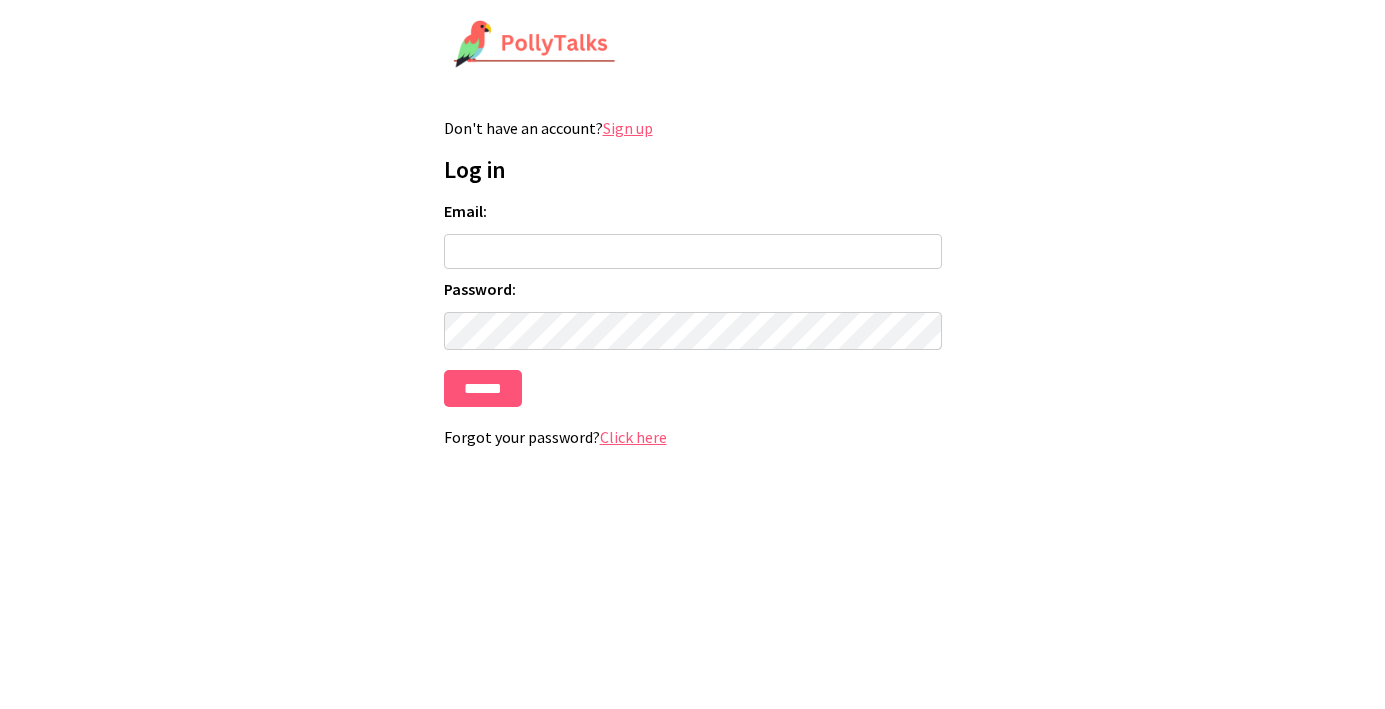 scroll, scrollTop: 0, scrollLeft: 0, axis: both 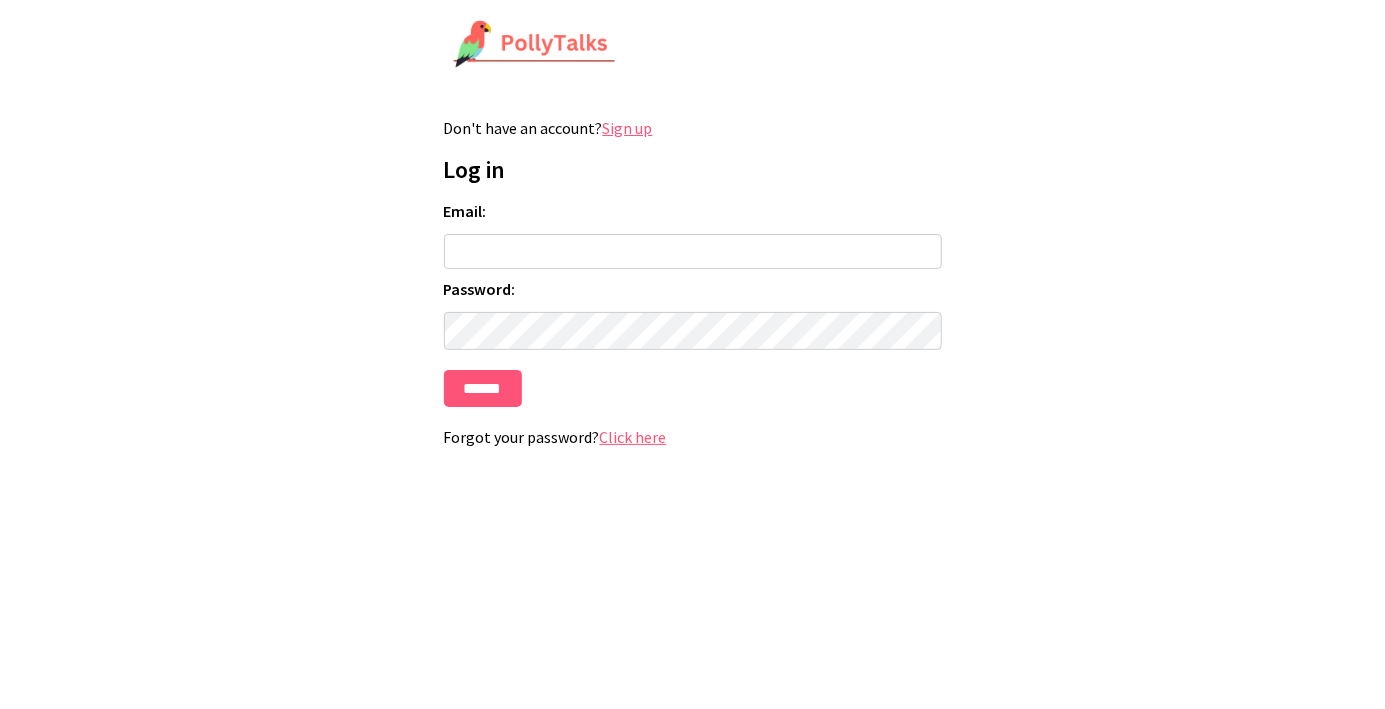 click on "Email:" at bounding box center (693, 251) 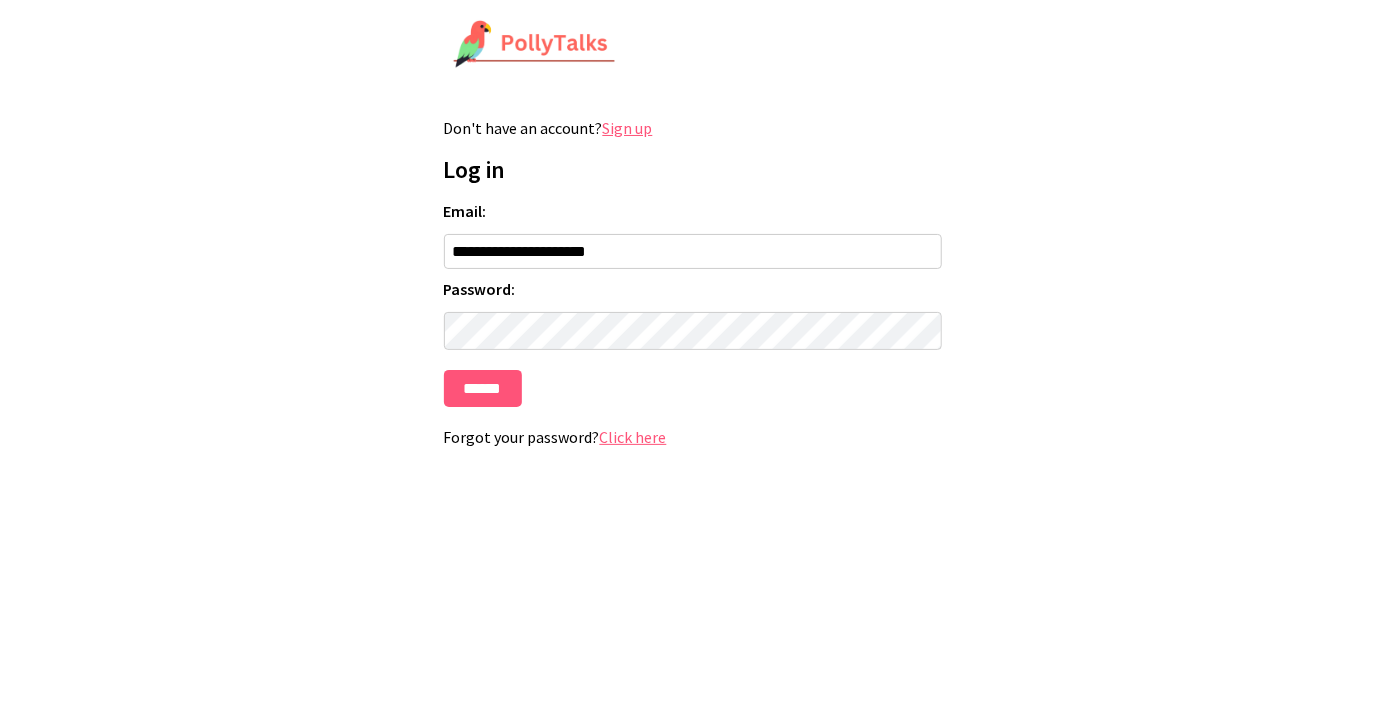 click on "**********" at bounding box center (693, 304) 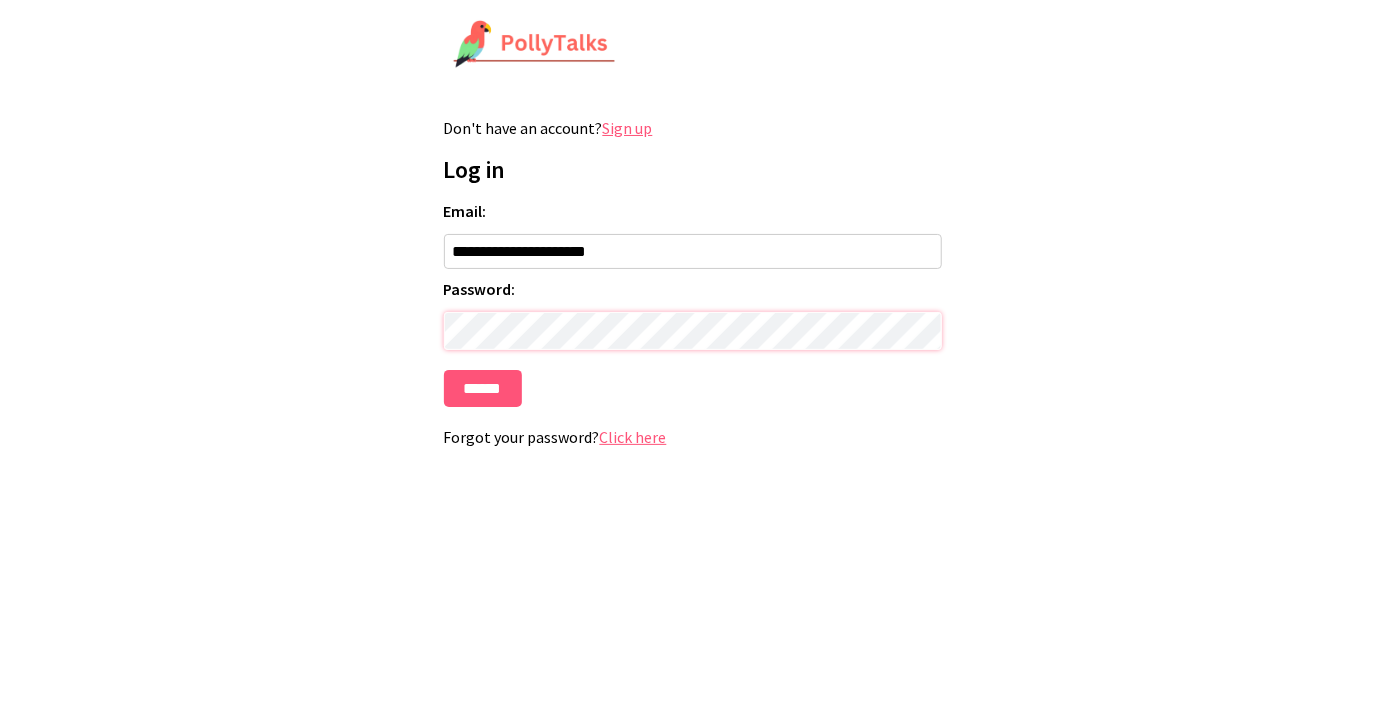 click on "******" at bounding box center [483, 388] 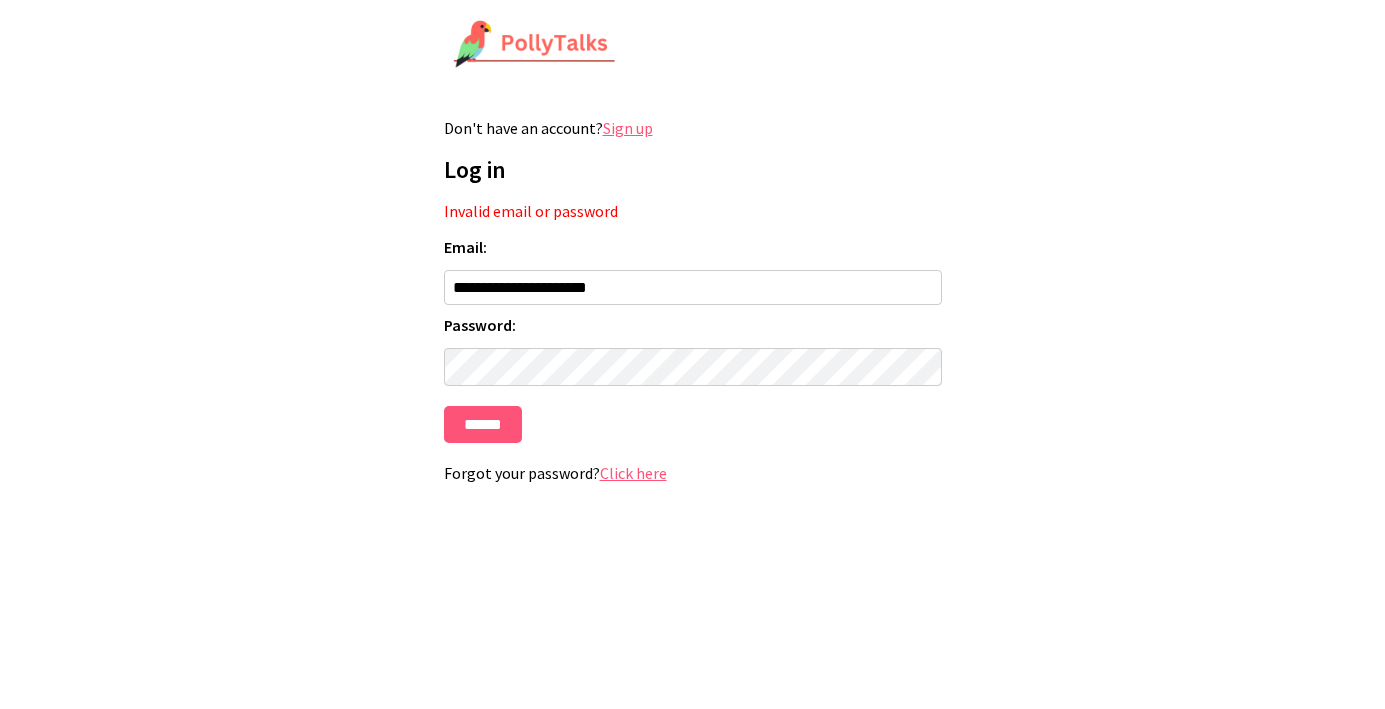 scroll, scrollTop: 0, scrollLeft: 0, axis: both 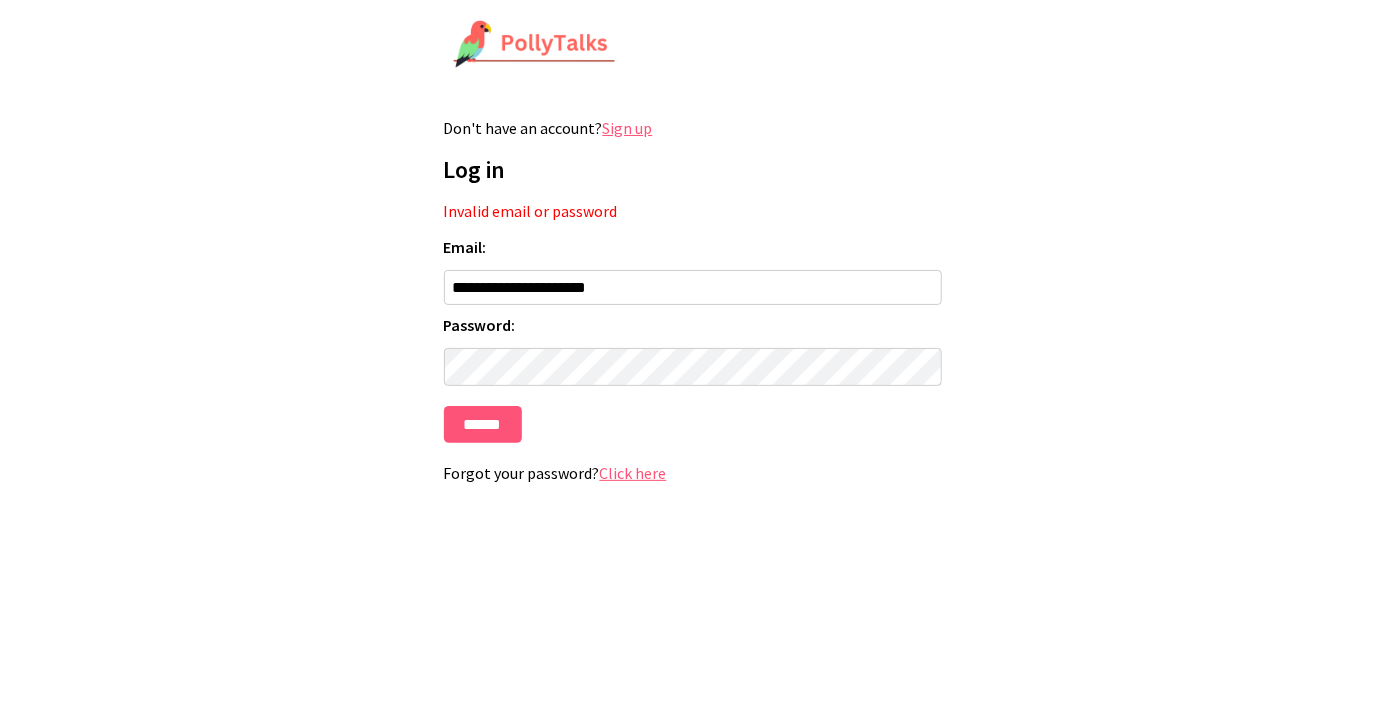 click on "Click here" at bounding box center [633, 473] 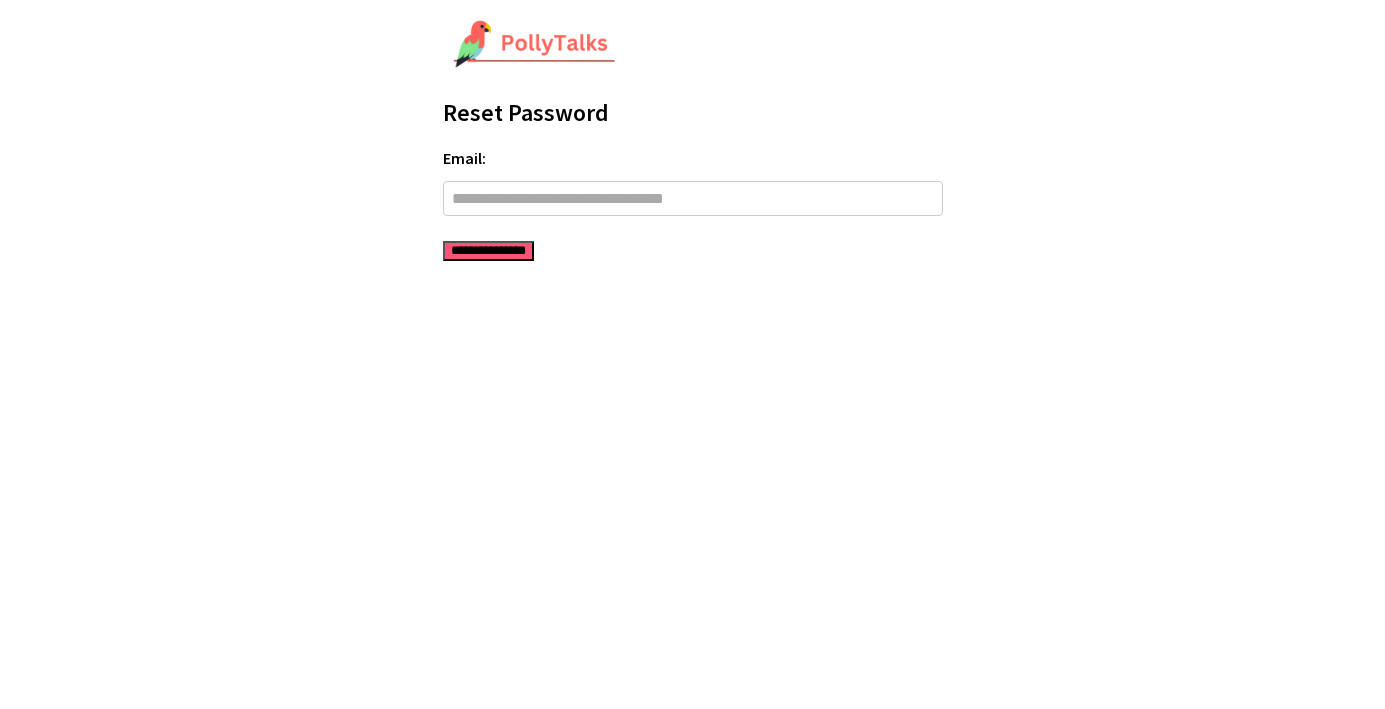 scroll, scrollTop: 0, scrollLeft: 0, axis: both 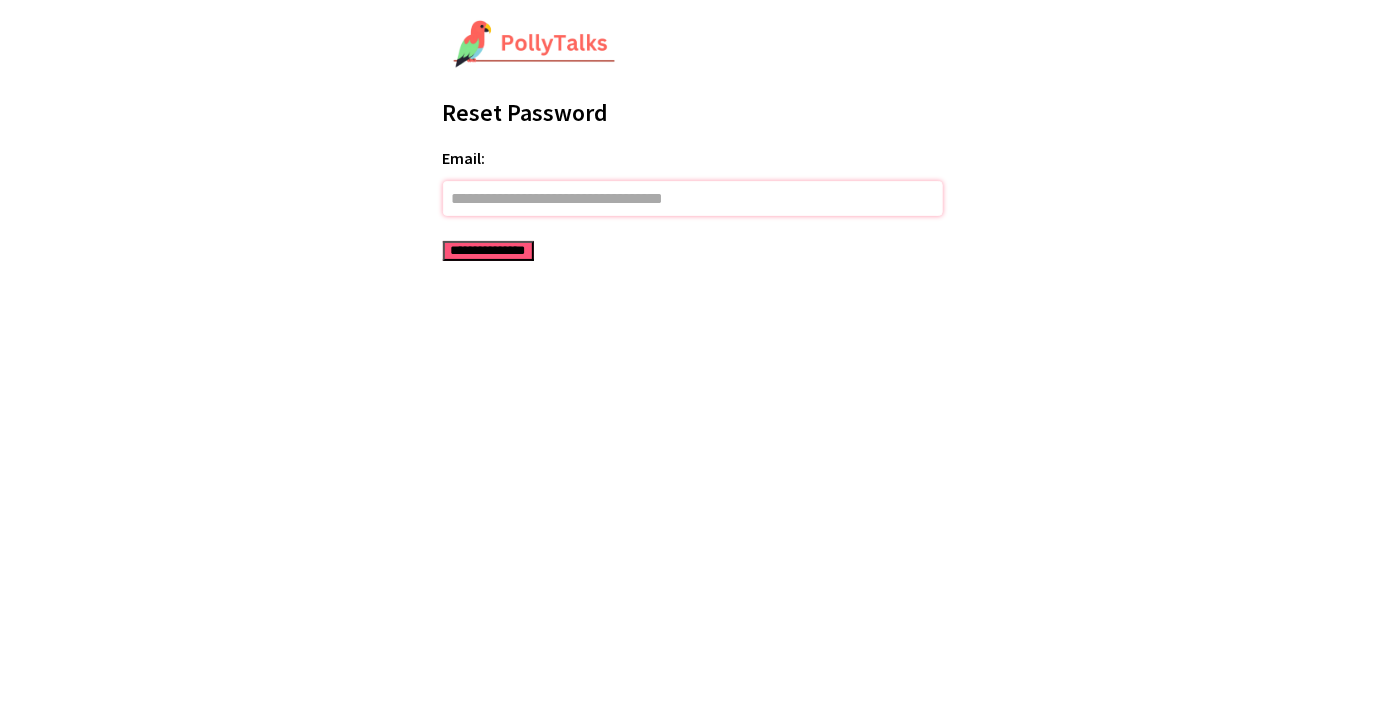click on "Email:" at bounding box center (693, 198) 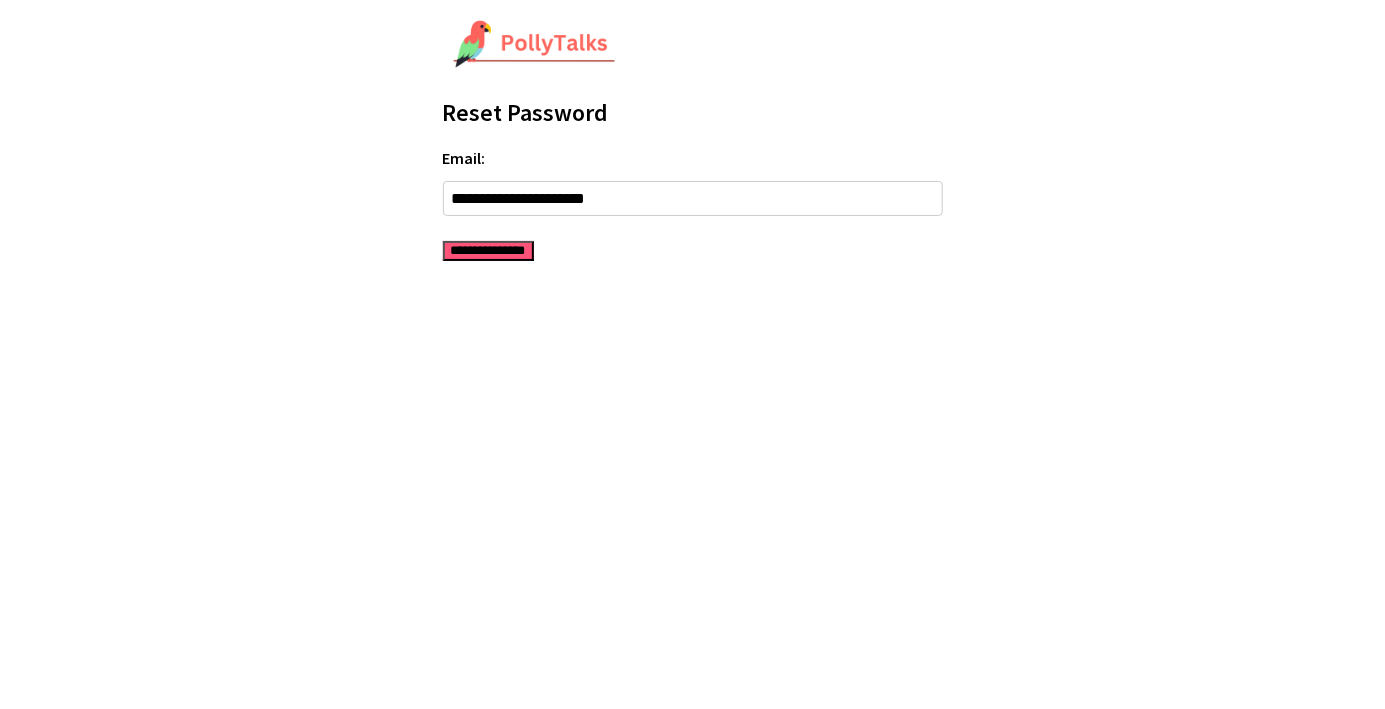 click on "**********" at bounding box center (488, 251) 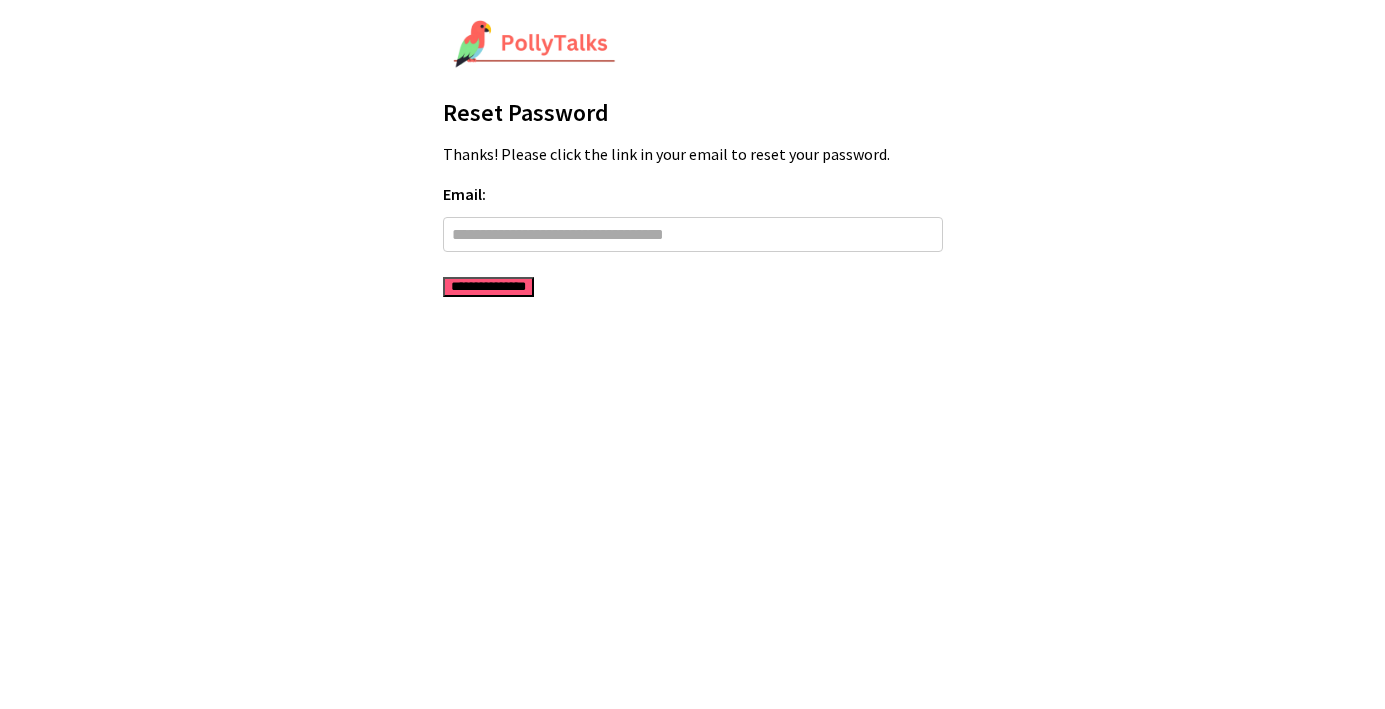 scroll, scrollTop: 0, scrollLeft: 0, axis: both 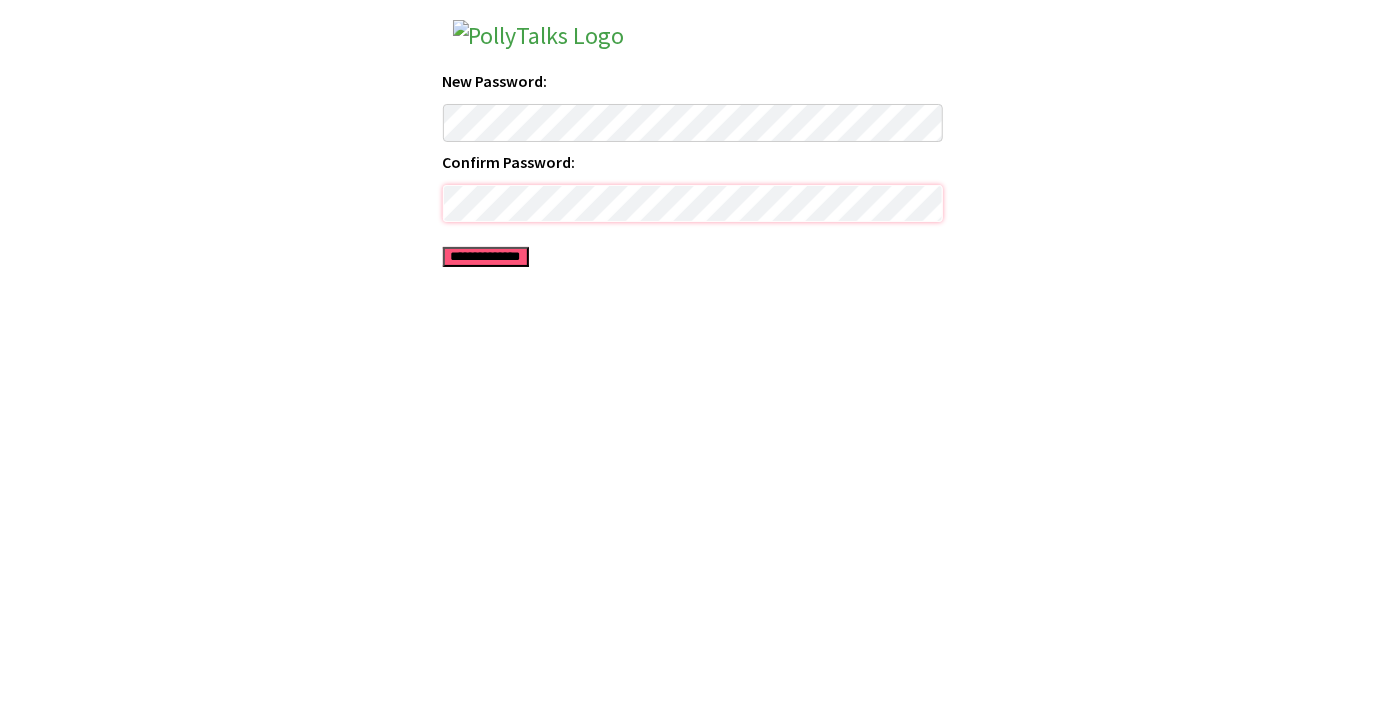 click on "**********" at bounding box center [486, 257] 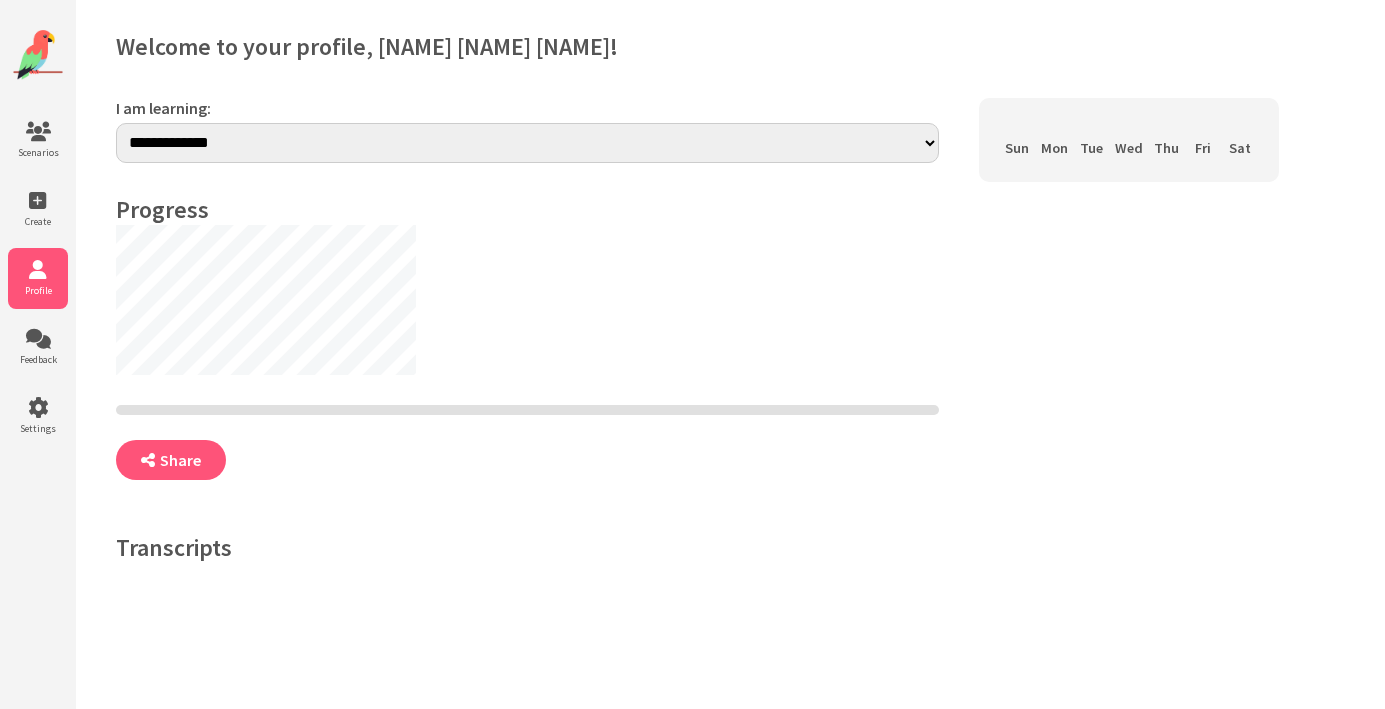 scroll, scrollTop: 0, scrollLeft: 0, axis: both 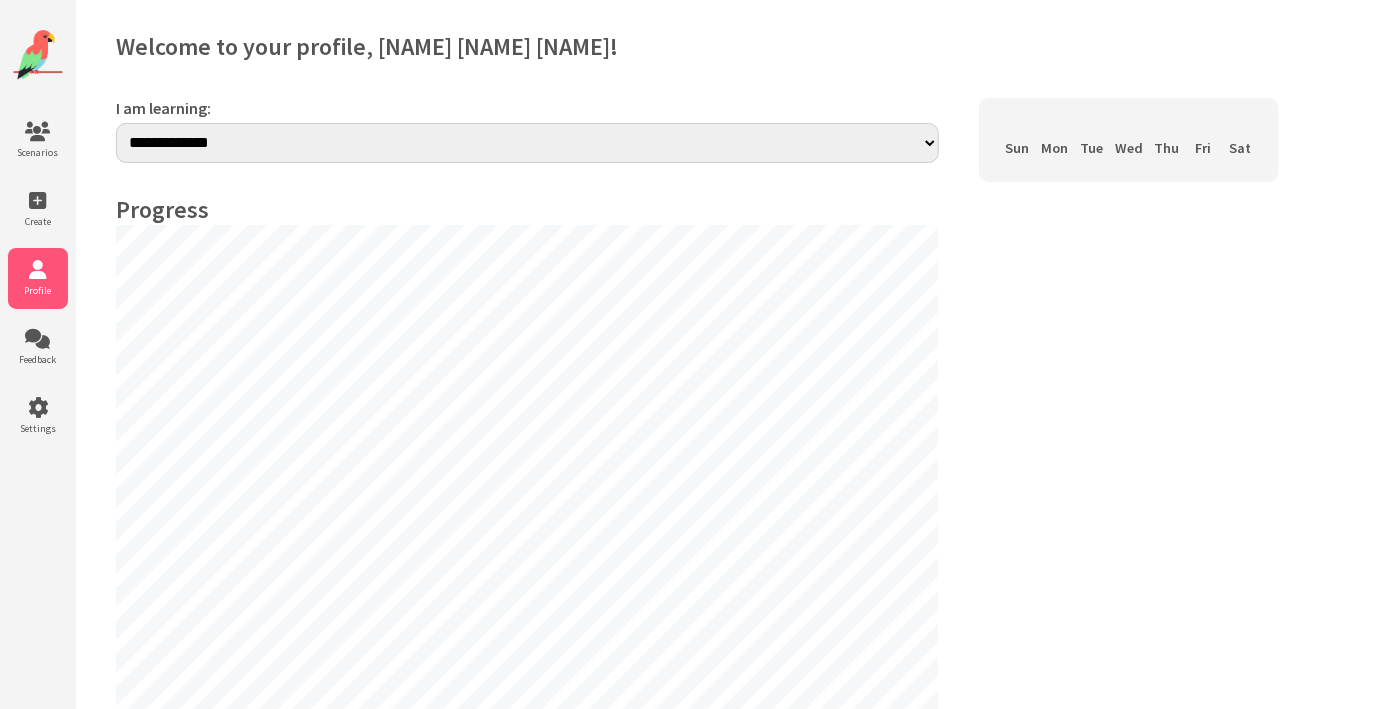 select on "**" 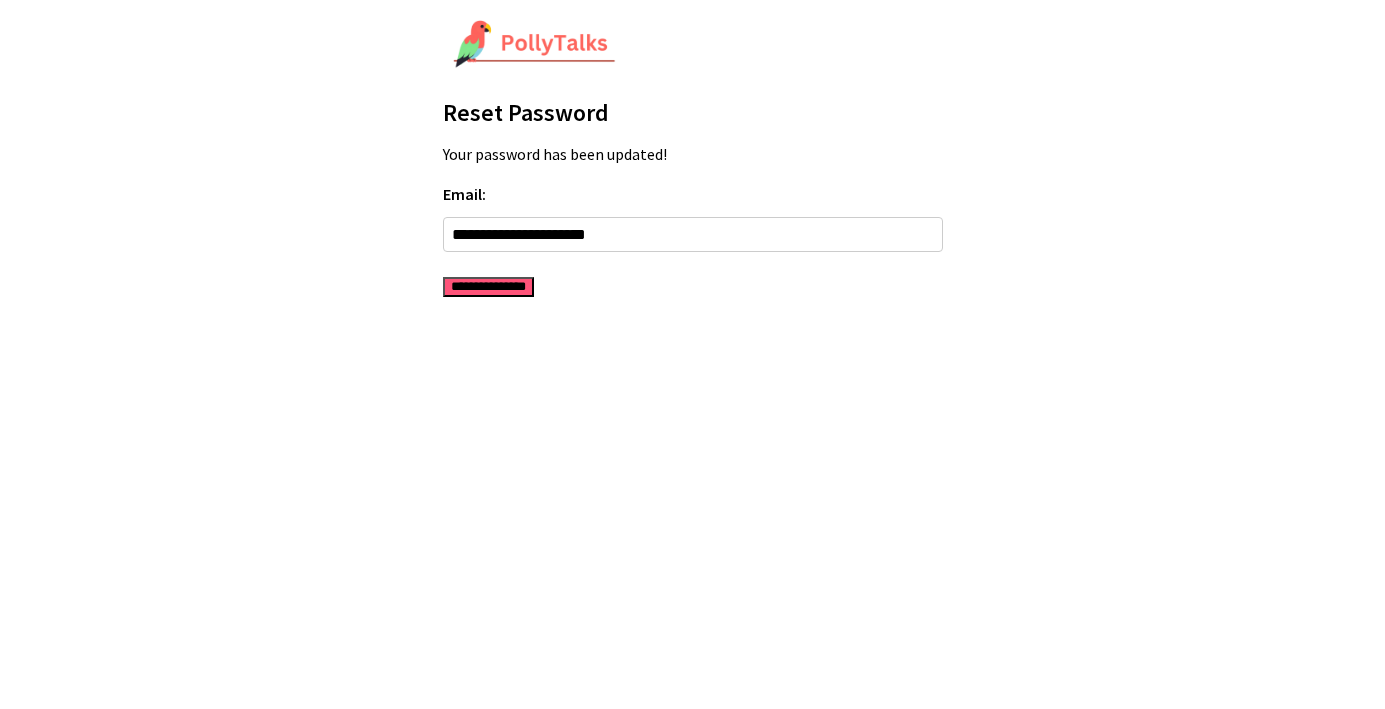 scroll, scrollTop: 0, scrollLeft: 0, axis: both 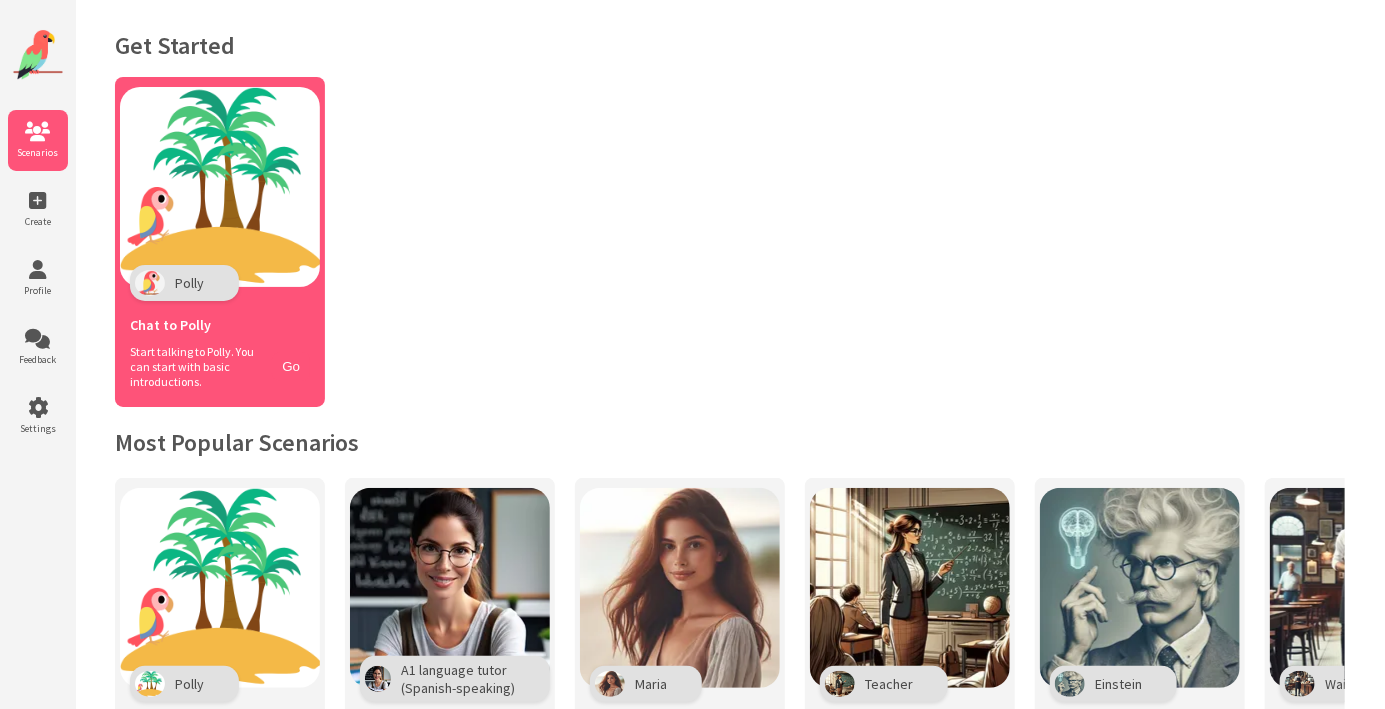 click at bounding box center (220, 187) 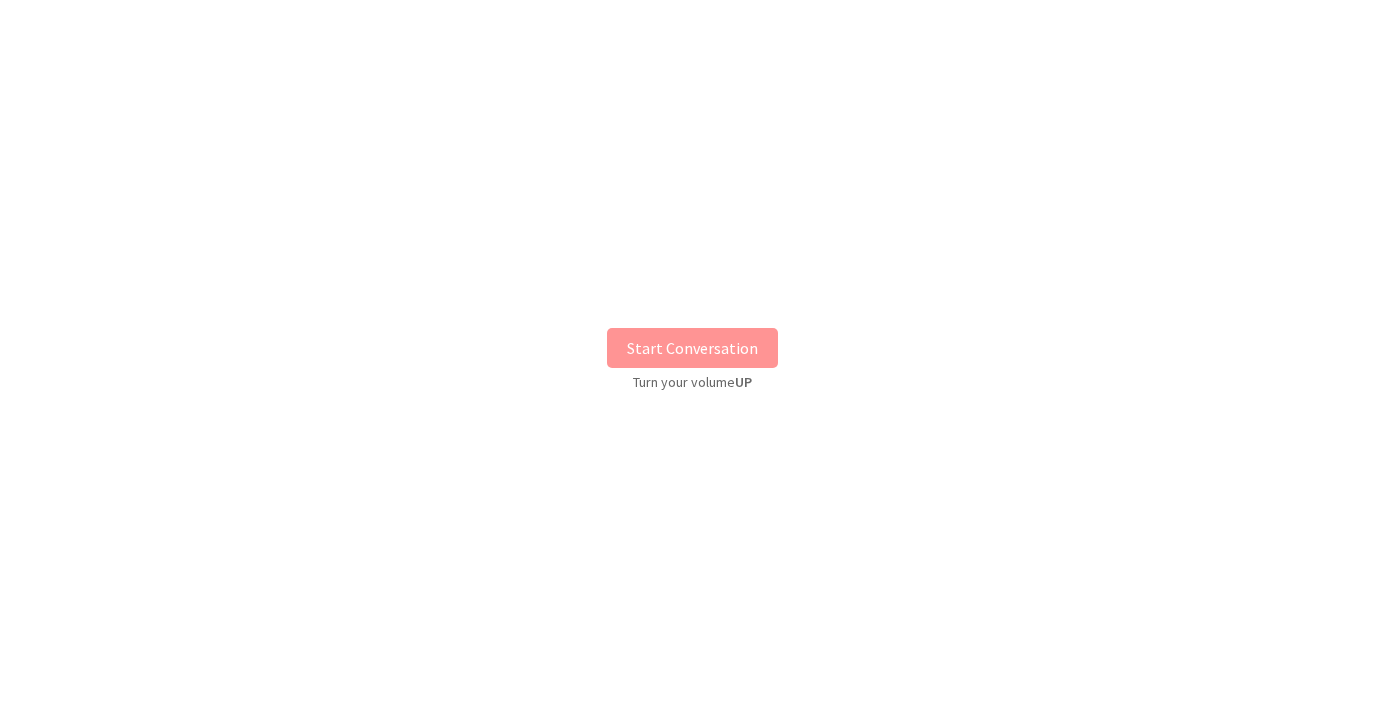 scroll, scrollTop: 24, scrollLeft: 0, axis: vertical 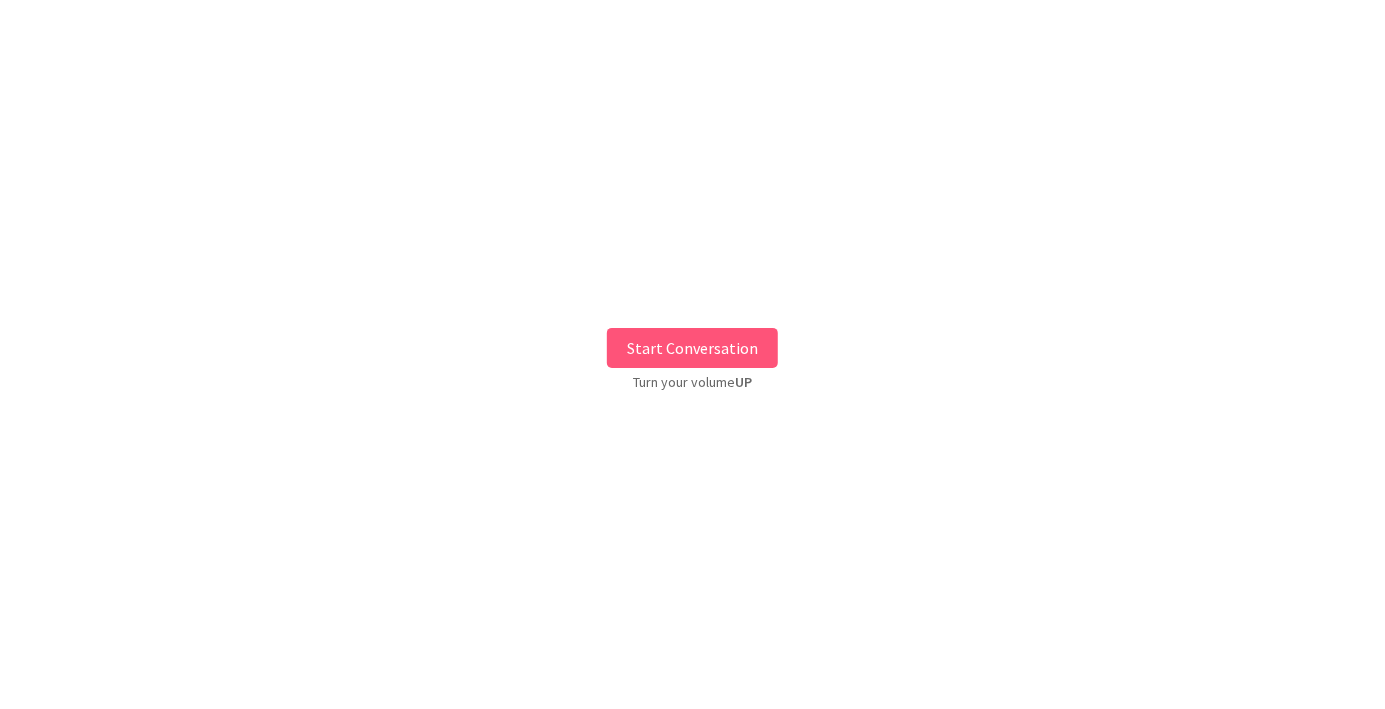 click on "Start Conversation" at bounding box center (692, 348) 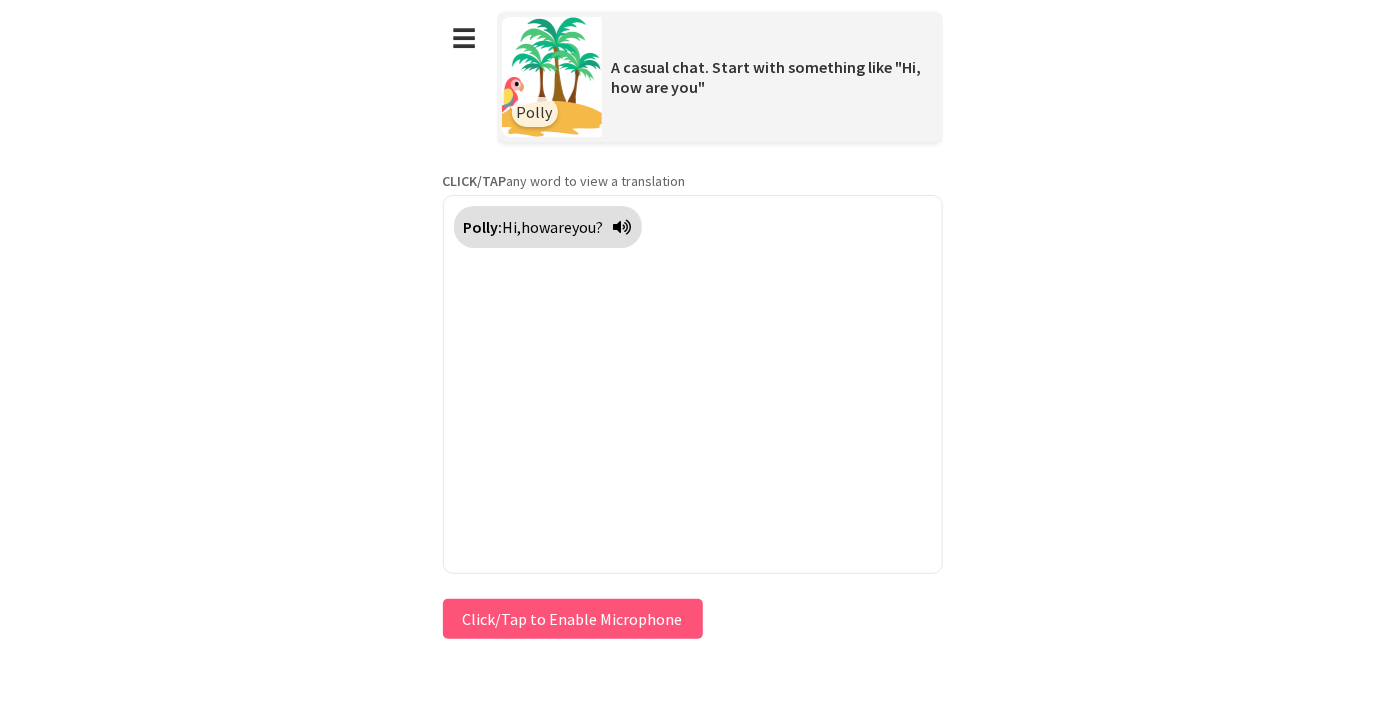 scroll, scrollTop: 0, scrollLeft: 0, axis: both 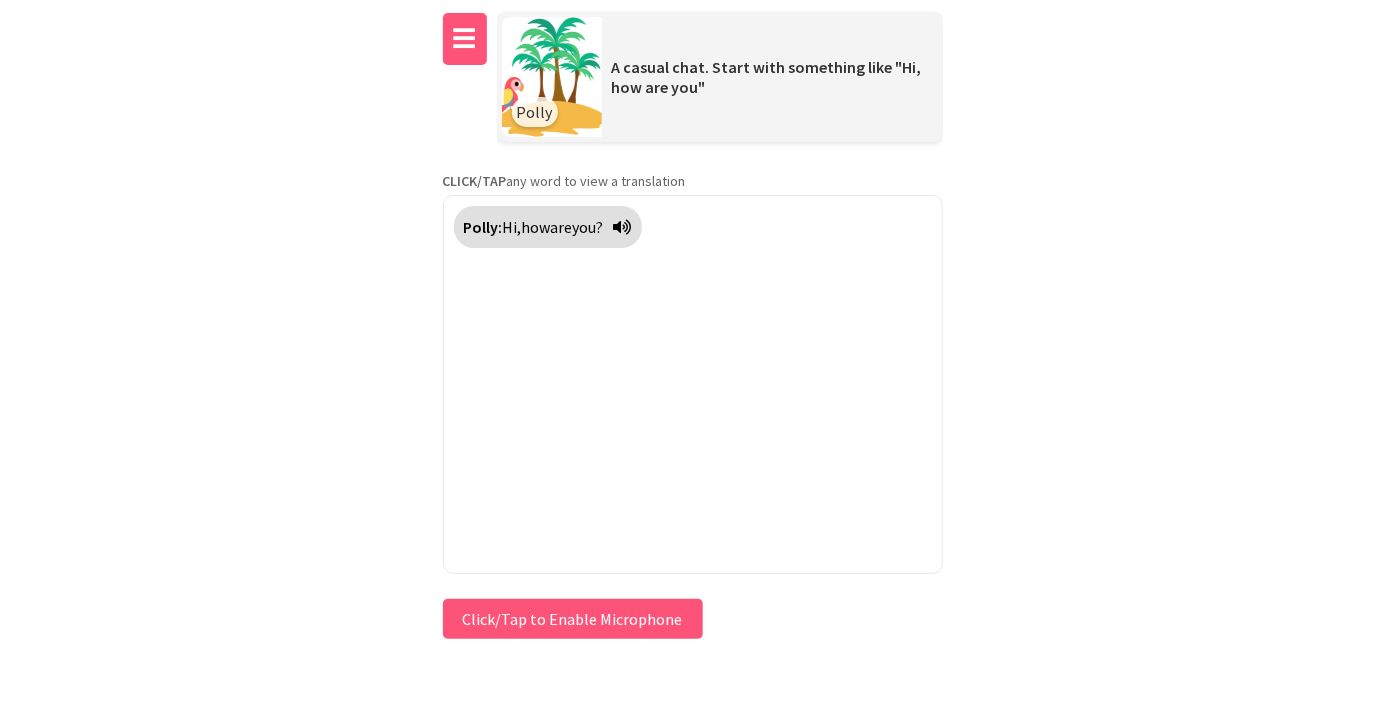 click on "☰" at bounding box center (465, 39) 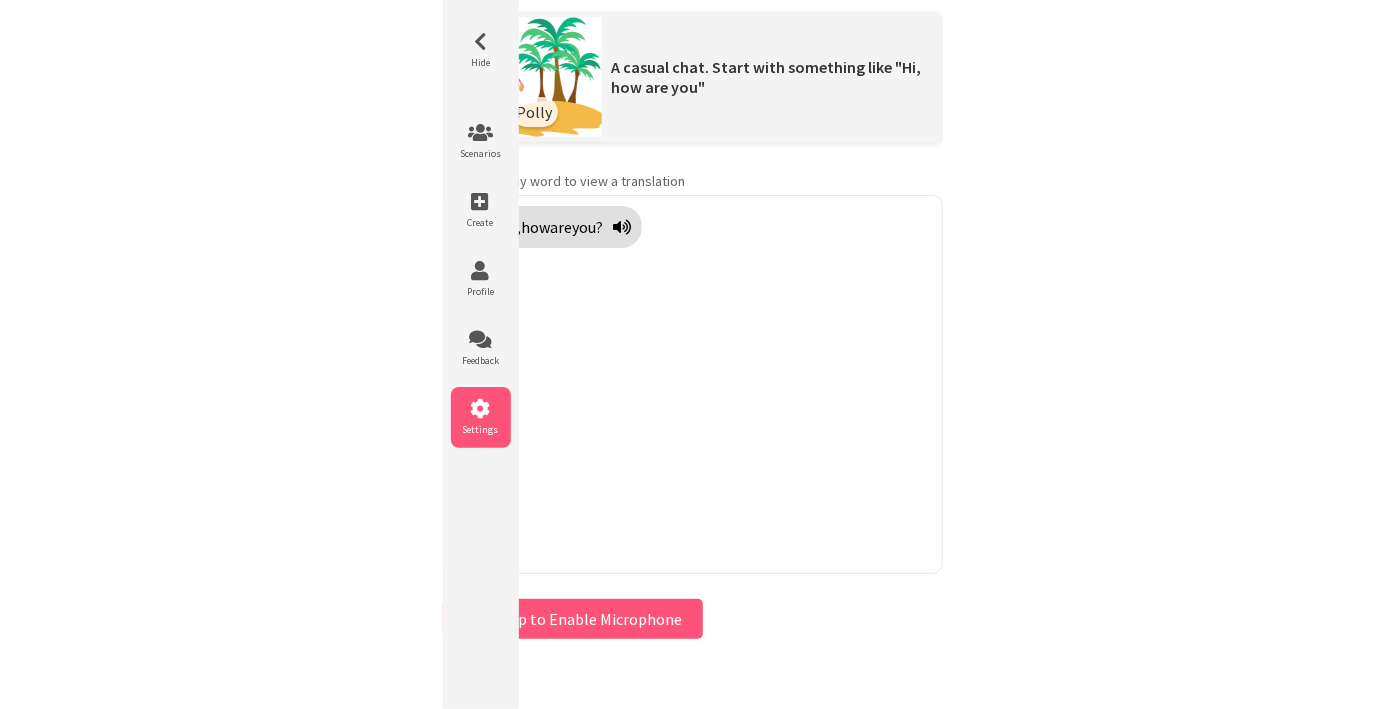 click at bounding box center (481, 409) 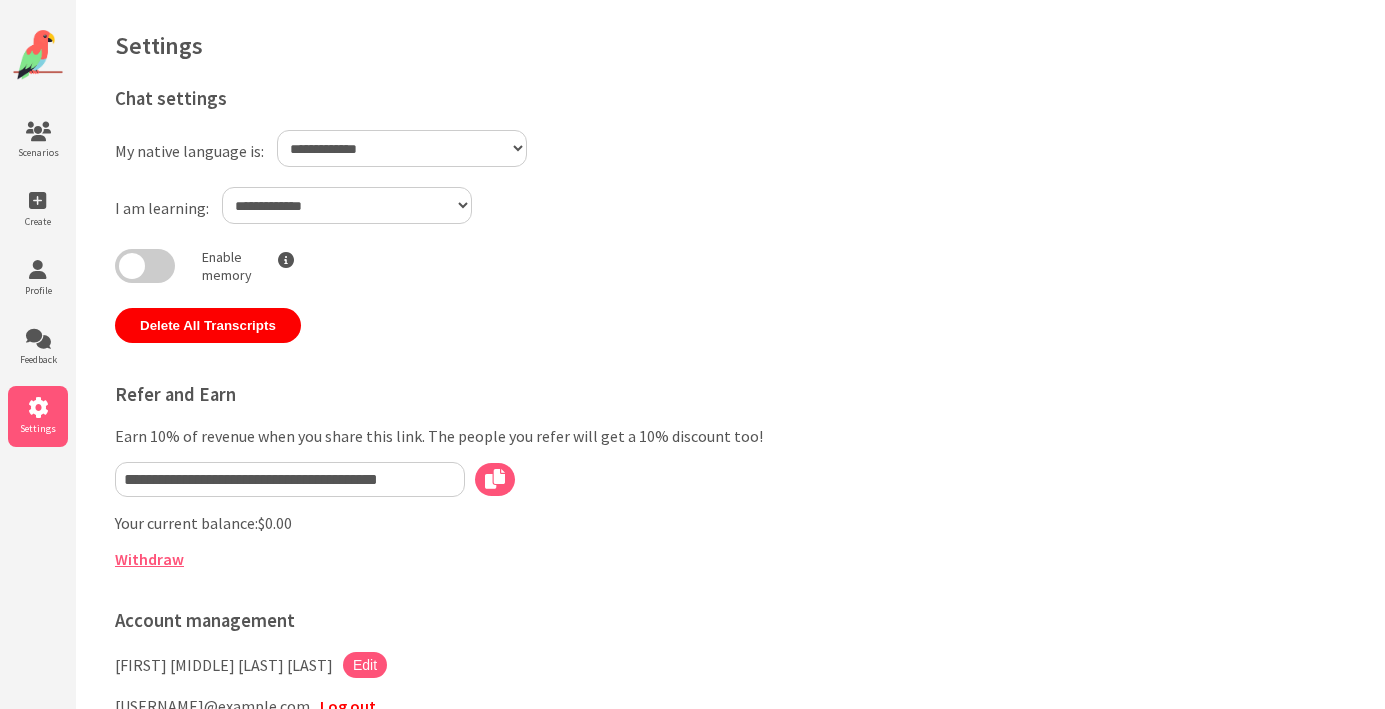 scroll, scrollTop: 0, scrollLeft: 0, axis: both 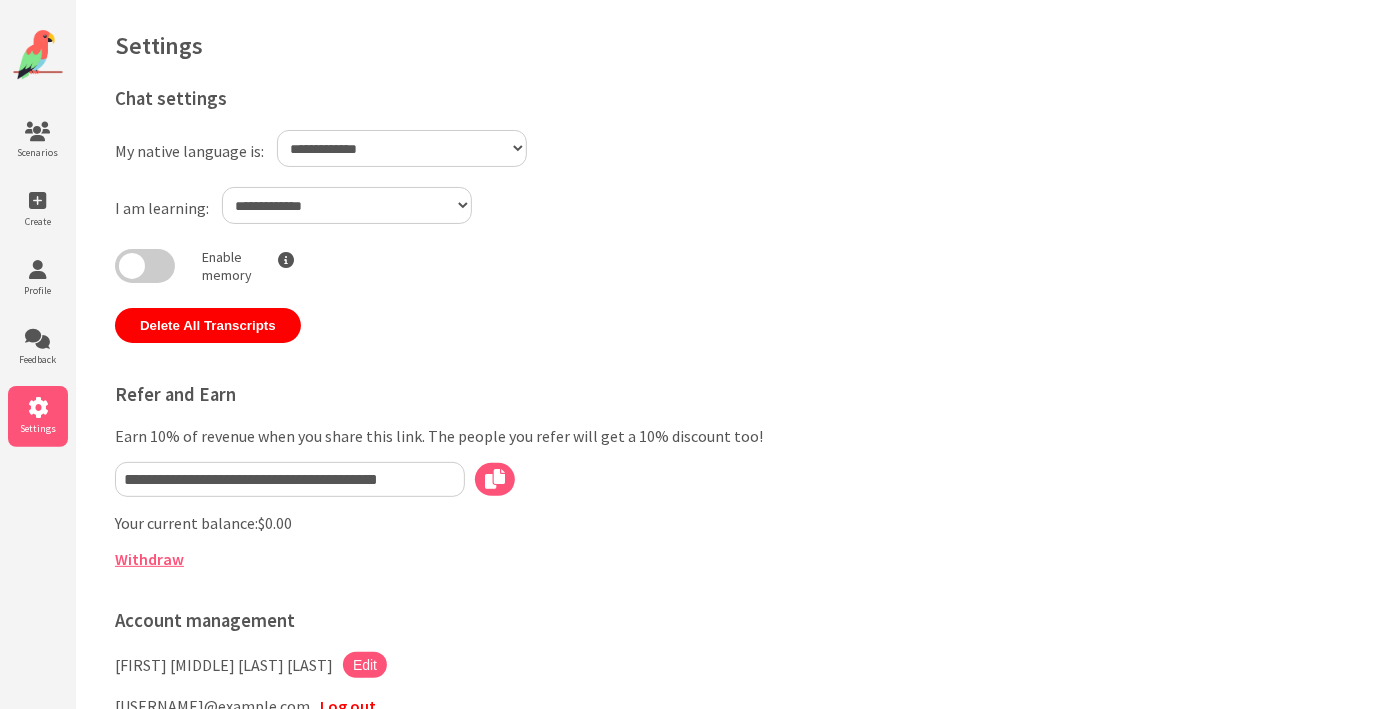 select on "**" 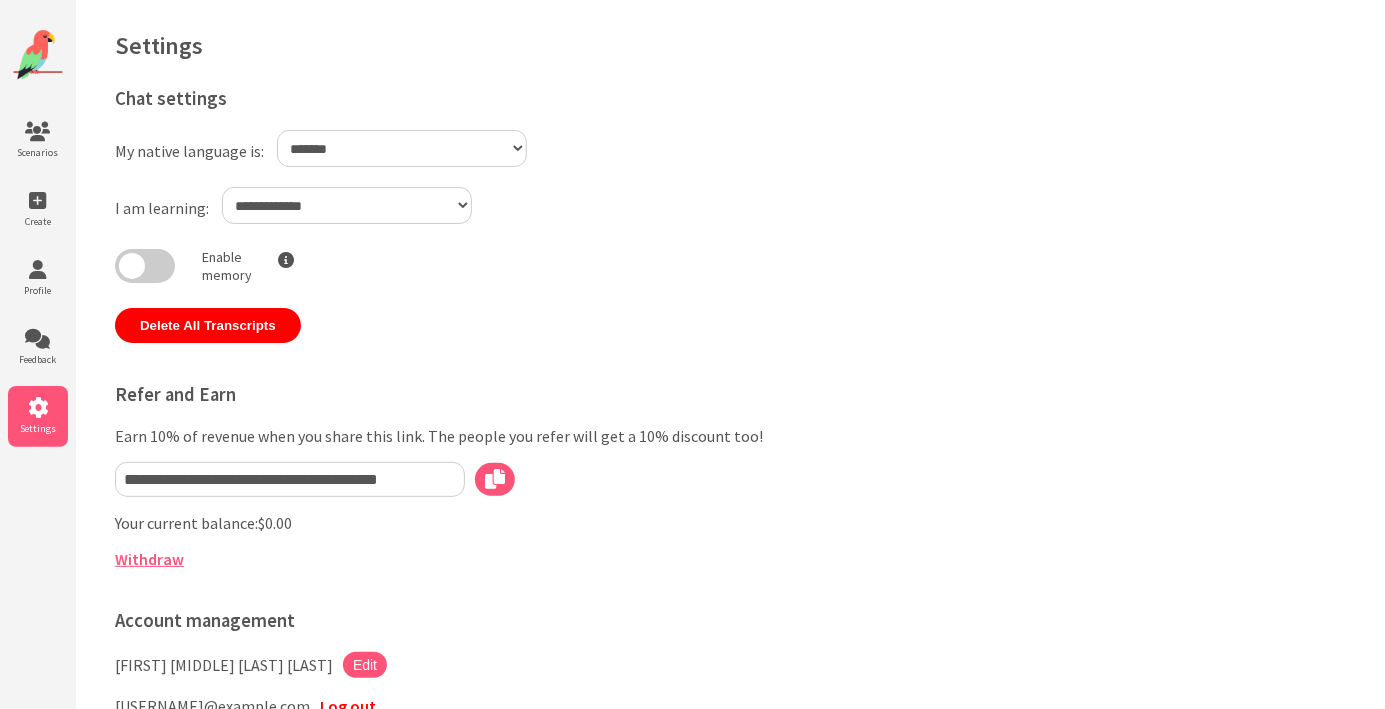 select on "**" 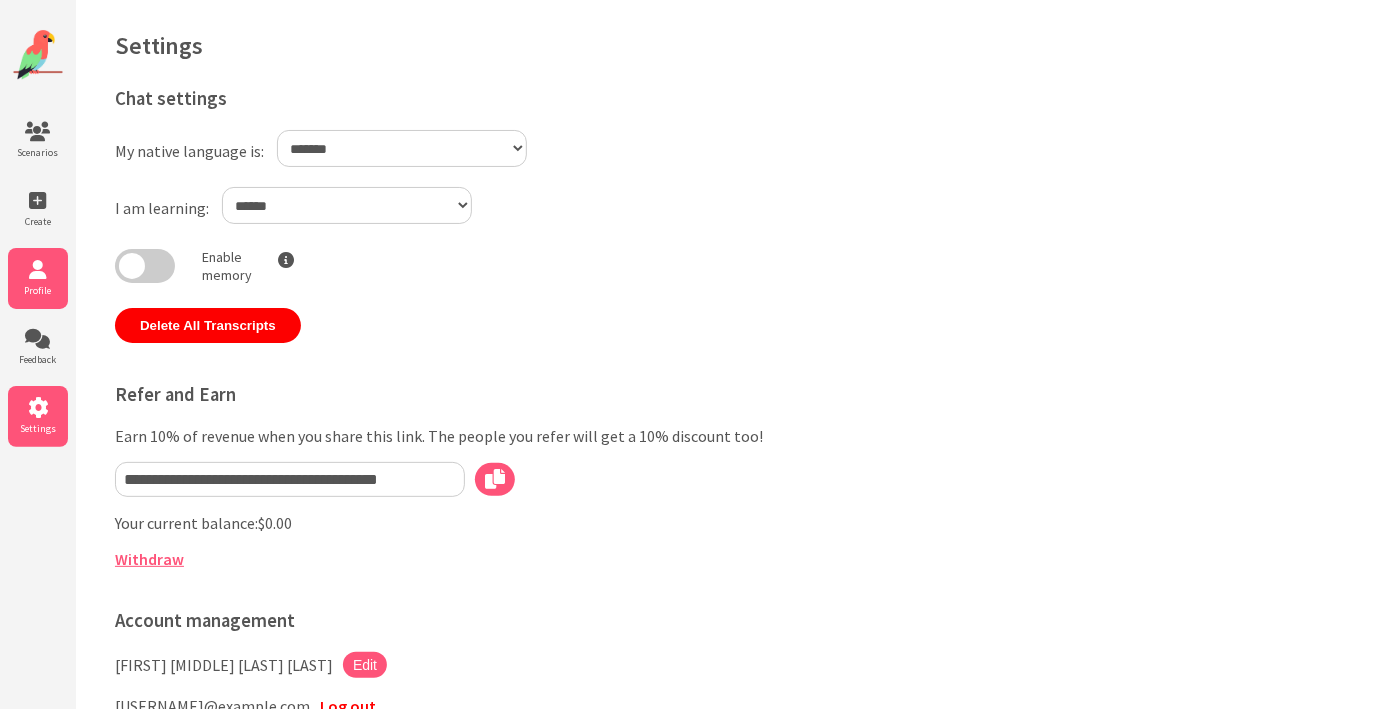 click at bounding box center (38, 270) 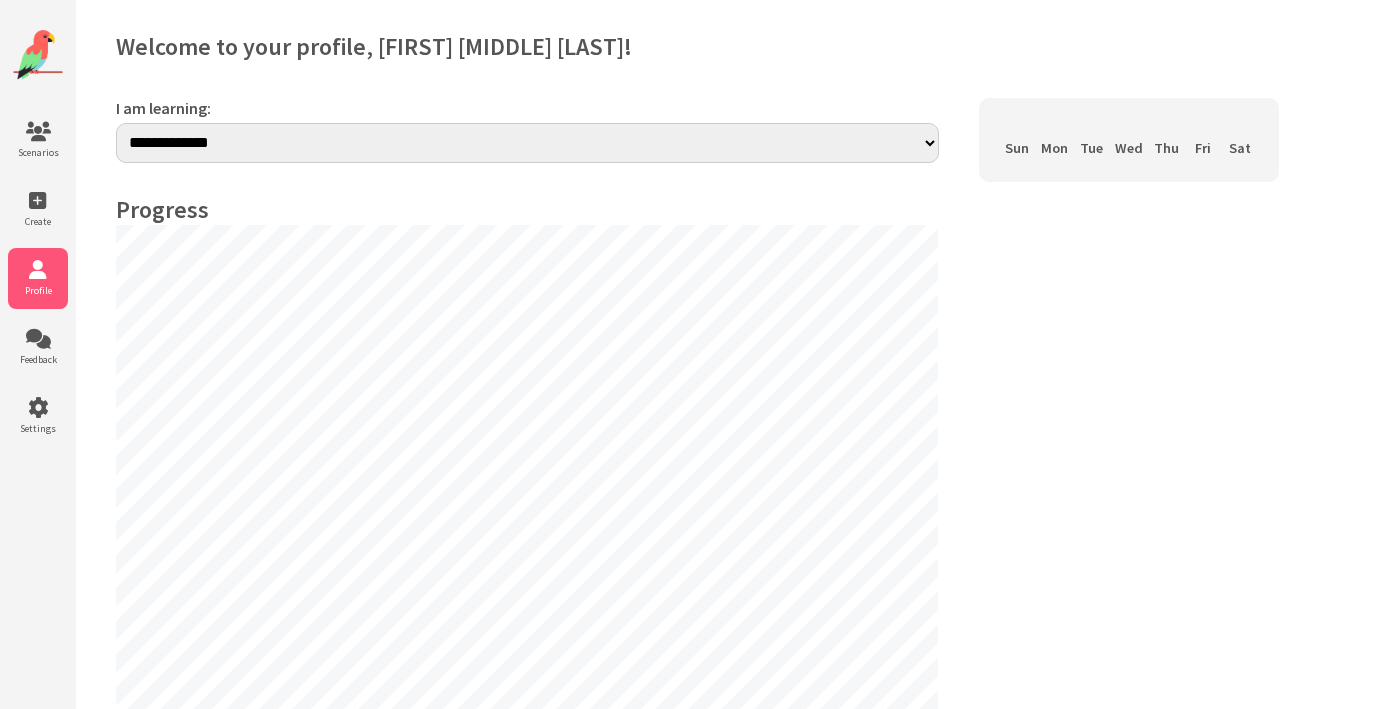 scroll, scrollTop: 0, scrollLeft: 0, axis: both 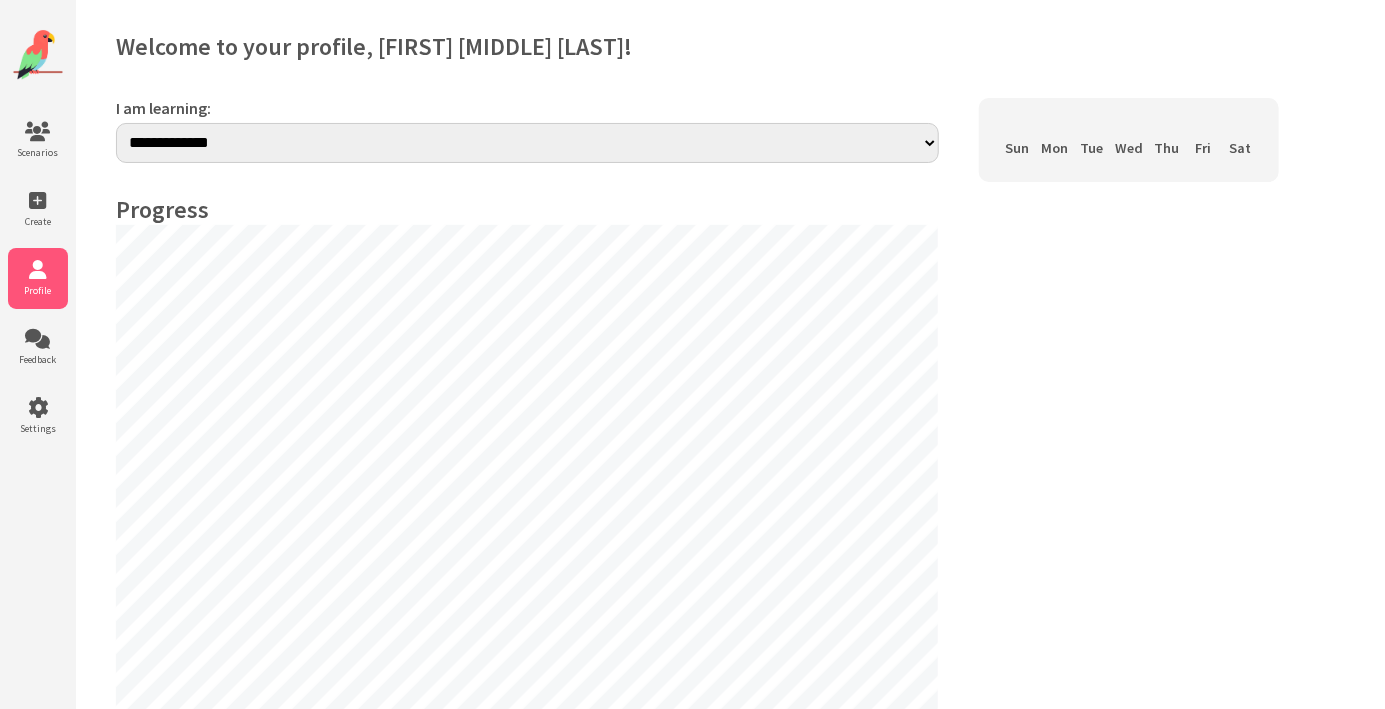 select on "**" 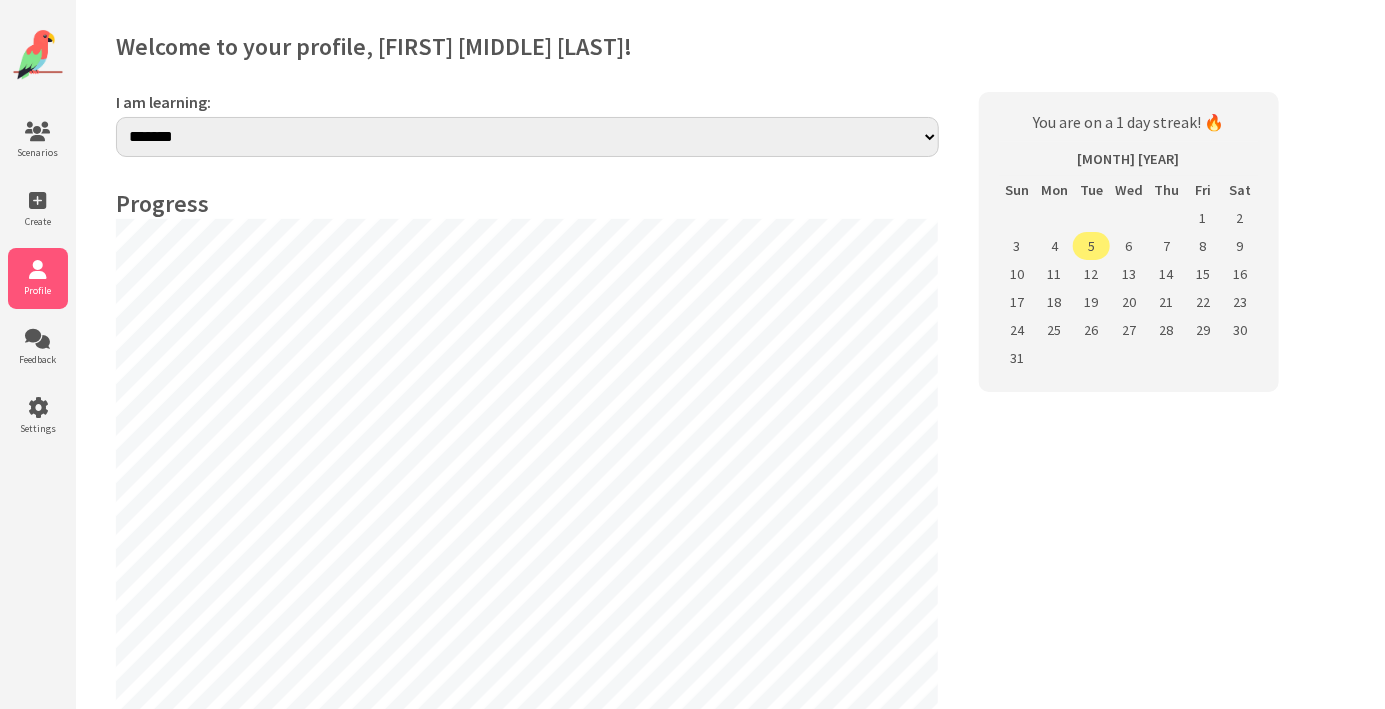 click on "Profile" at bounding box center (38, 290) 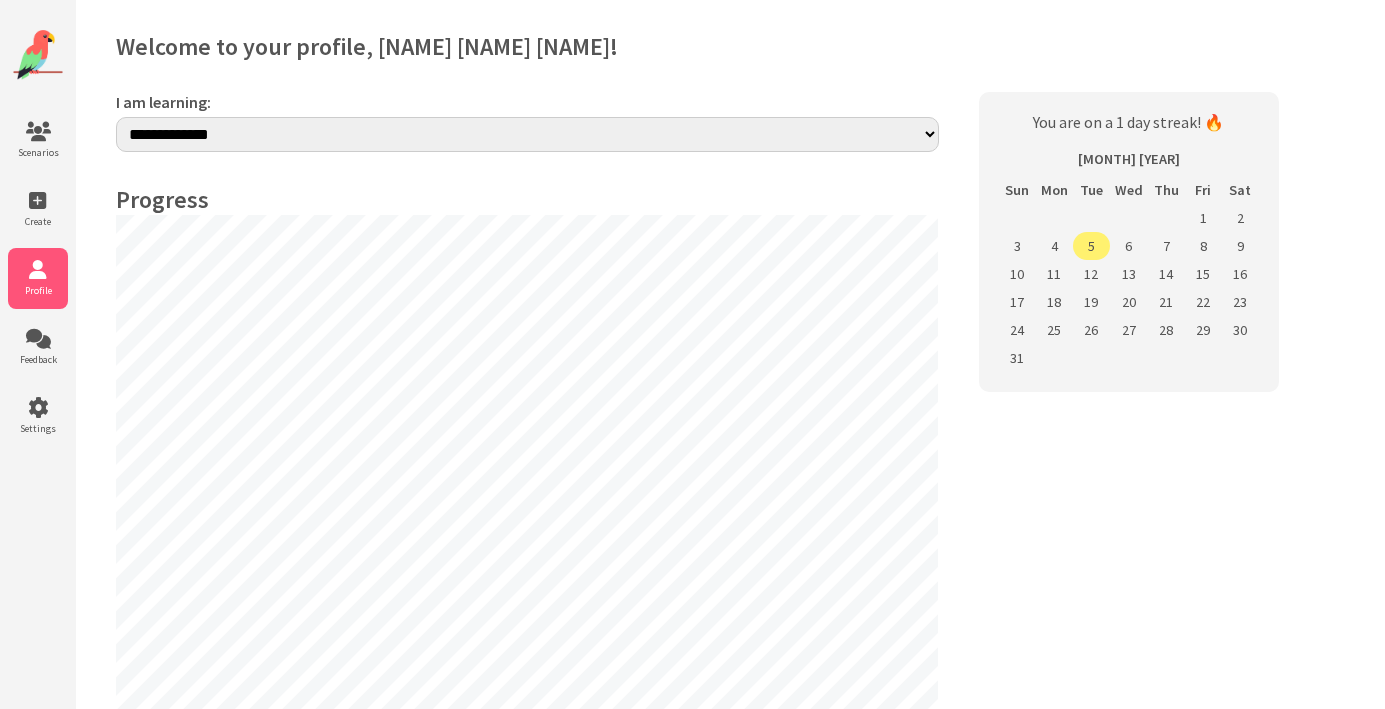 select on "**" 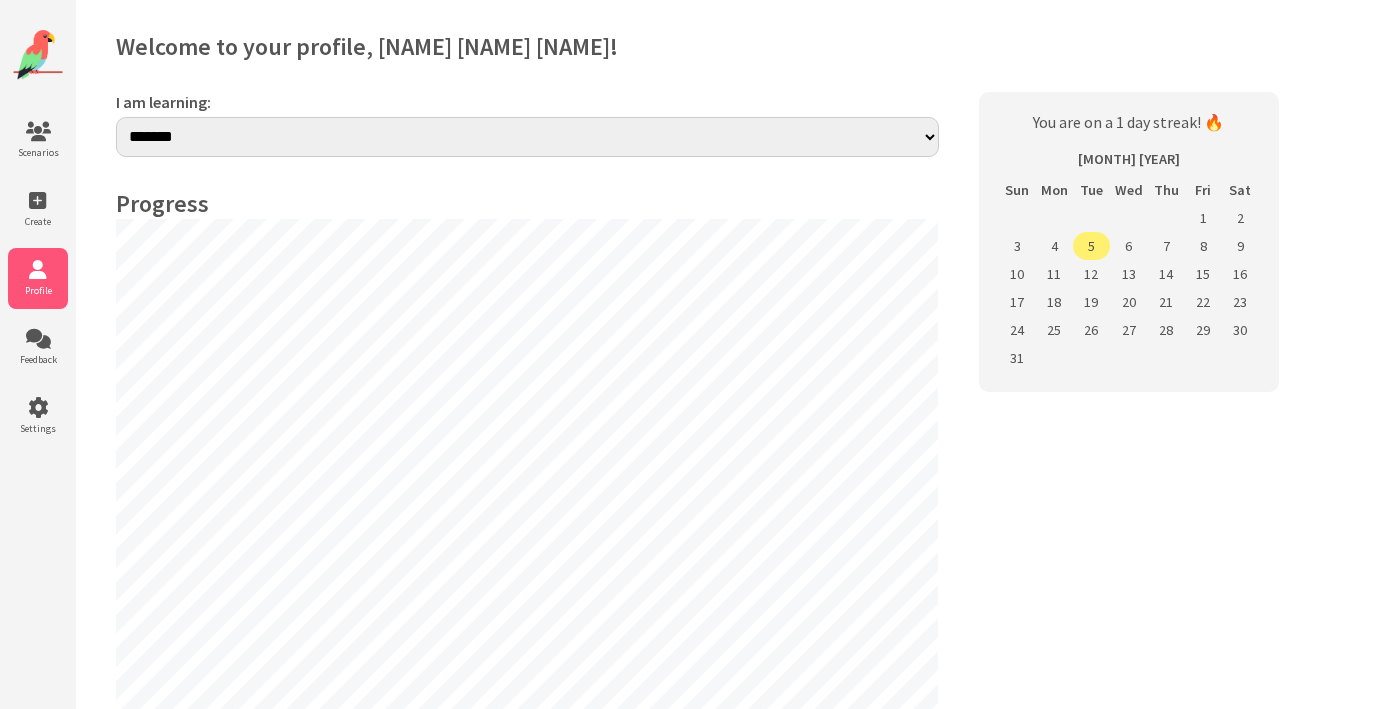 scroll, scrollTop: 0, scrollLeft: 0, axis: both 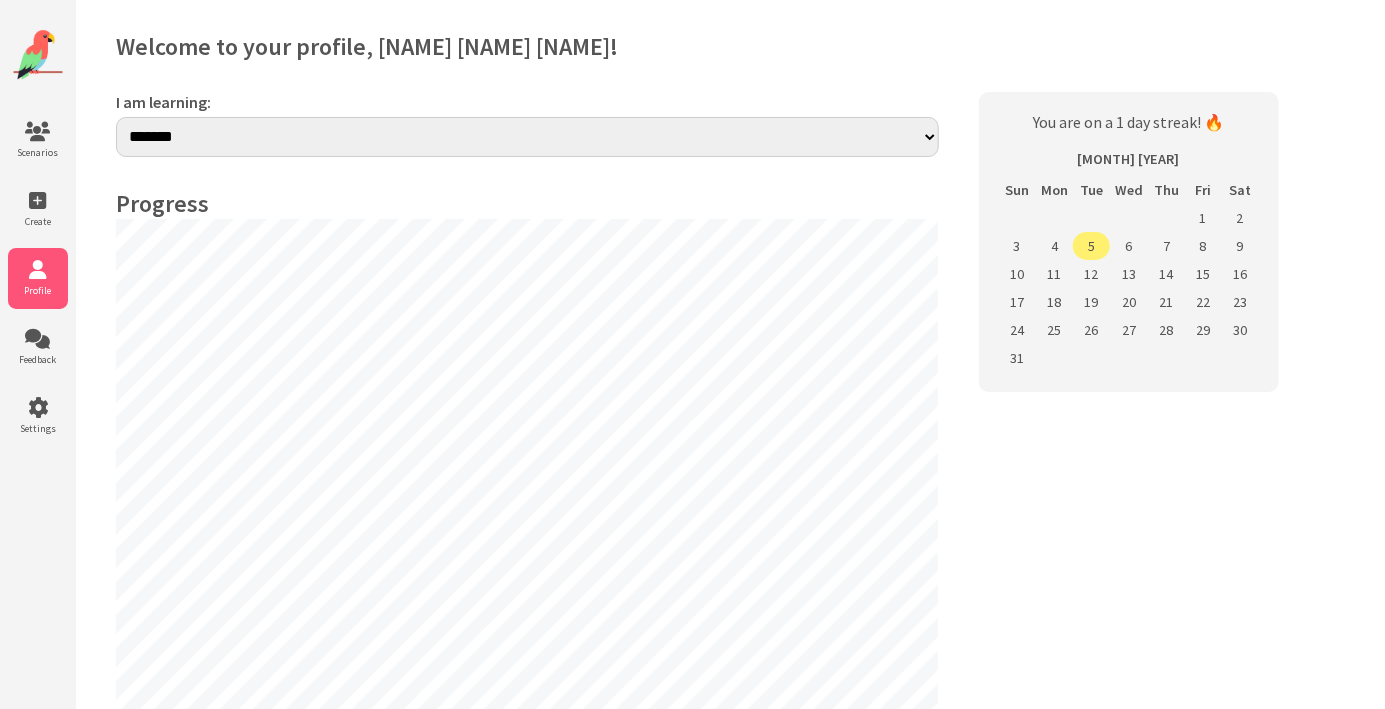 click on "**********" at bounding box center (527, 137) 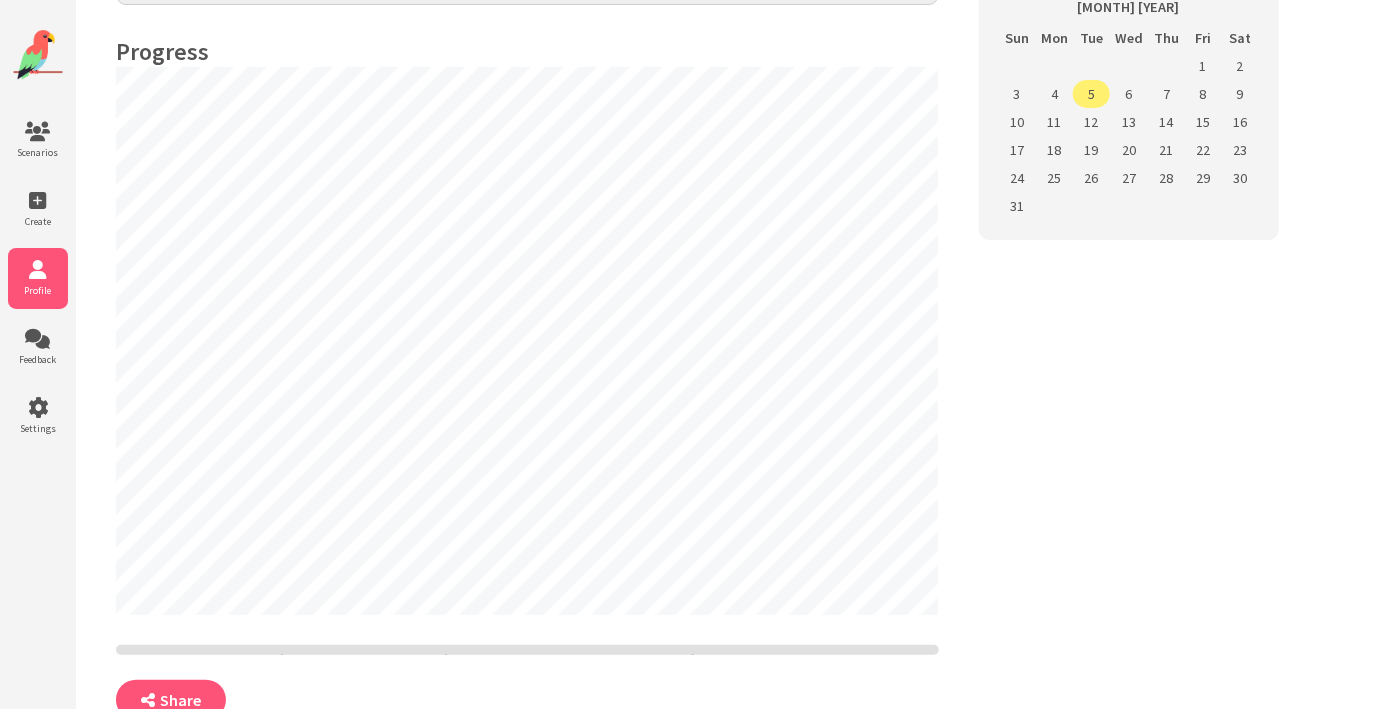 scroll, scrollTop: 96, scrollLeft: 0, axis: vertical 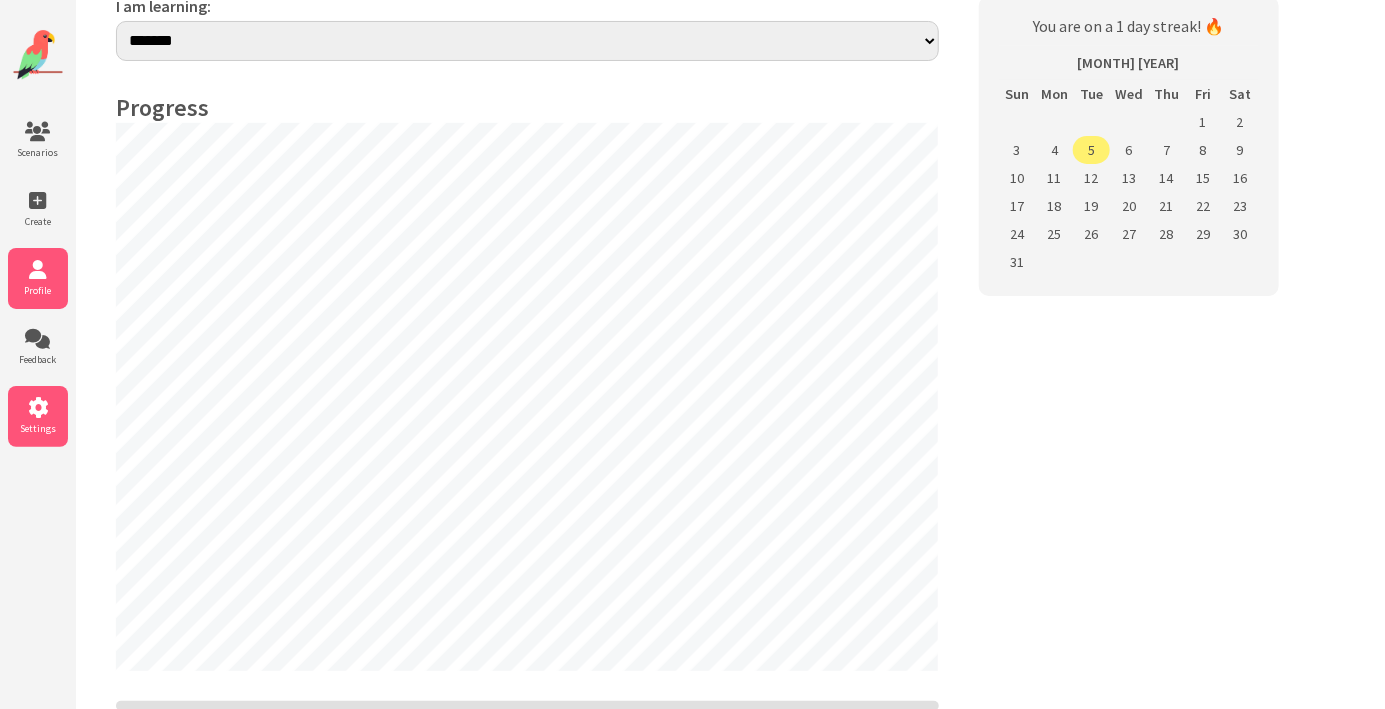 click at bounding box center (38, 408) 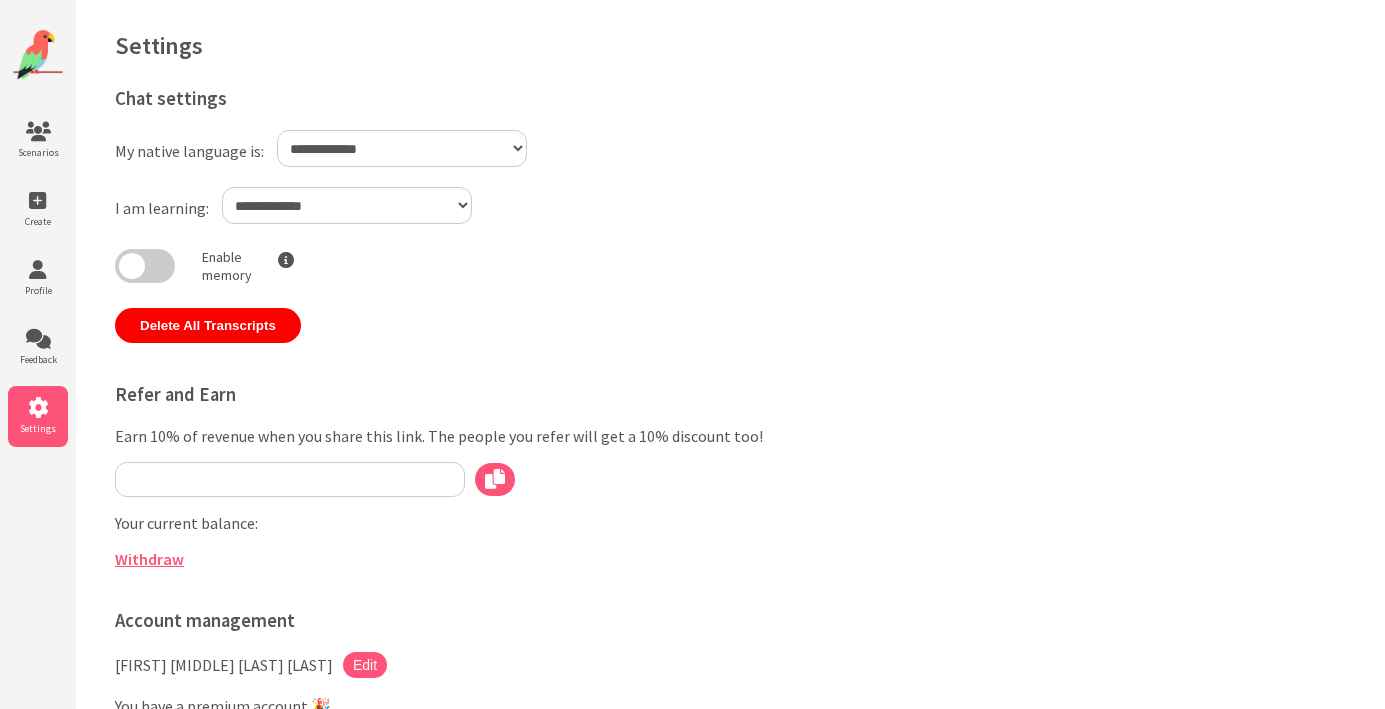 scroll, scrollTop: 0, scrollLeft: 0, axis: both 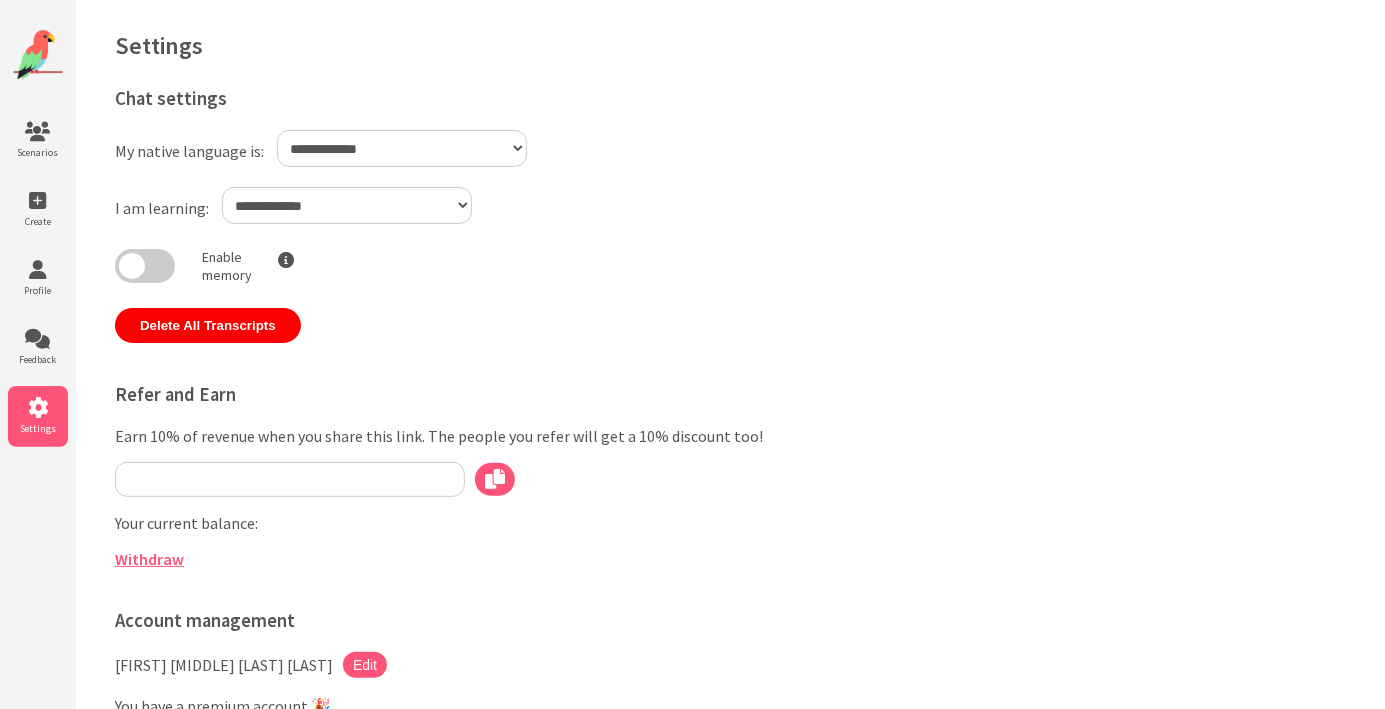 type on "**********" 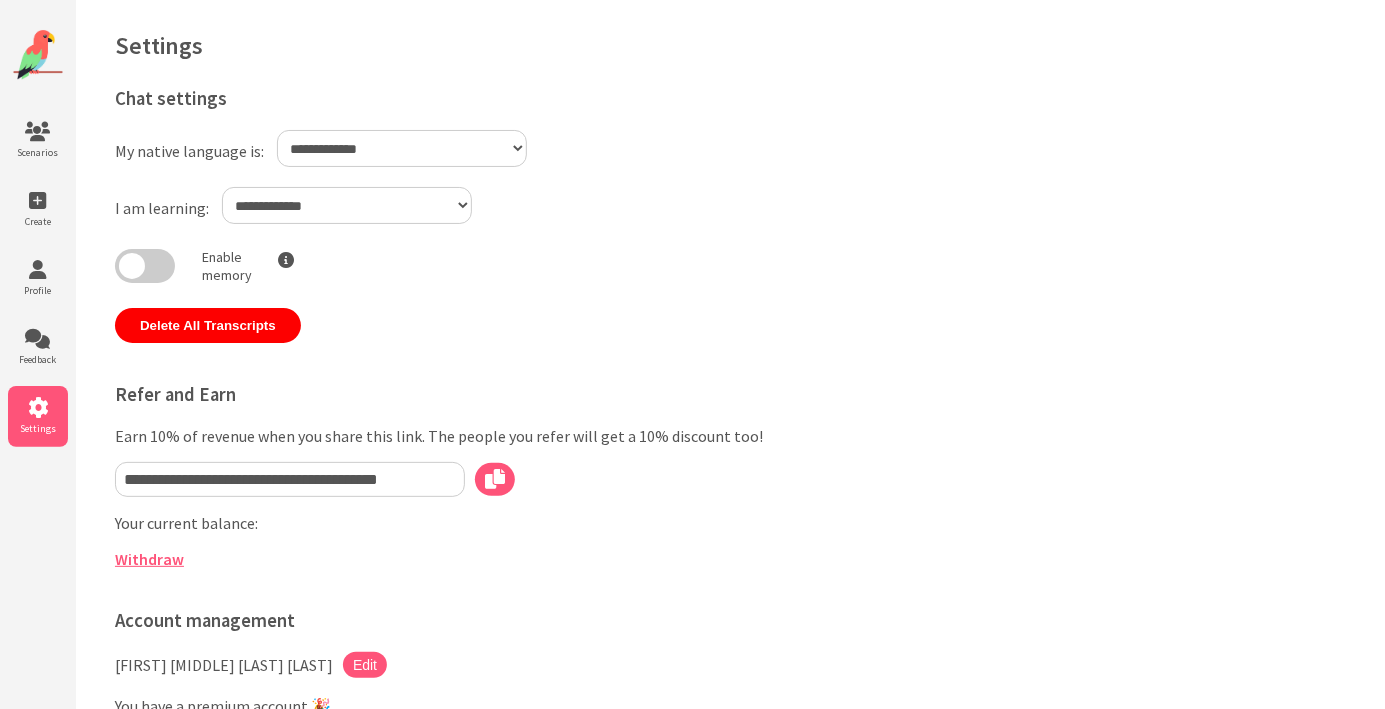 select on "**" 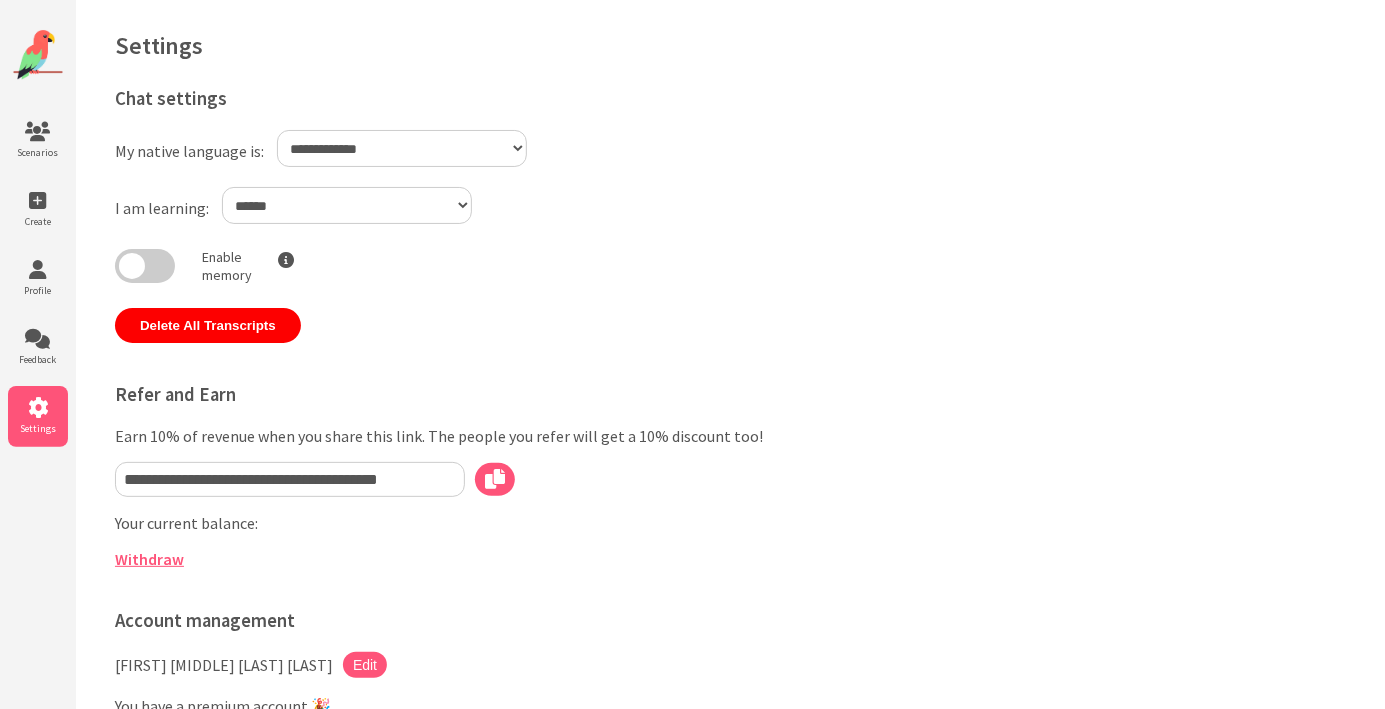 select on "**" 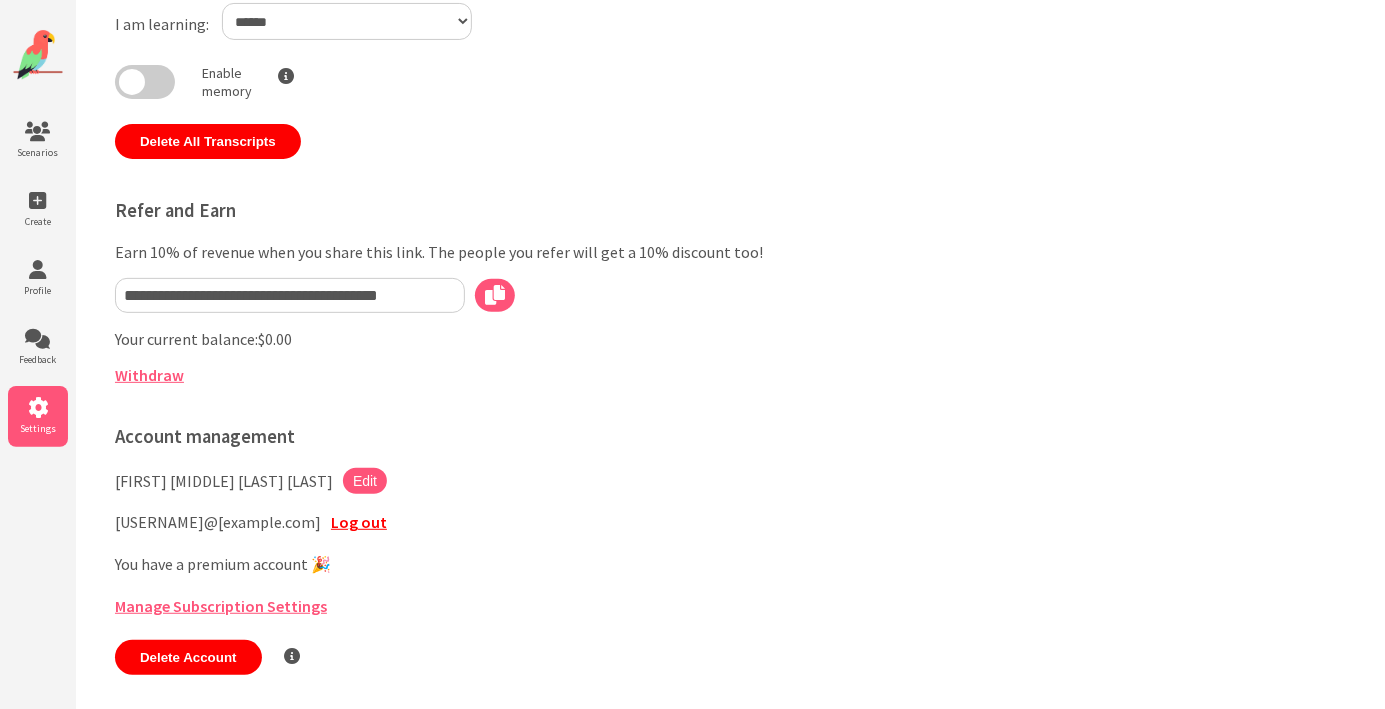 scroll, scrollTop: 0, scrollLeft: 0, axis: both 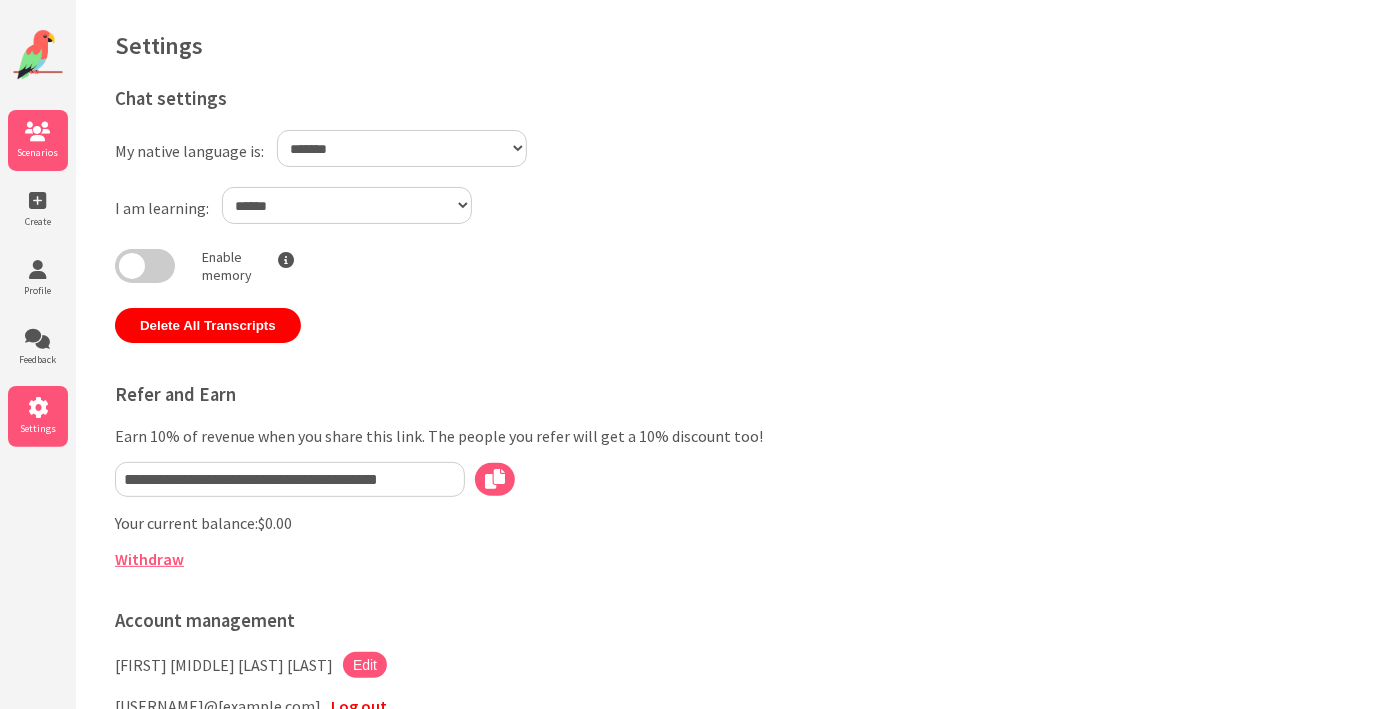 click at bounding box center [38, 132] 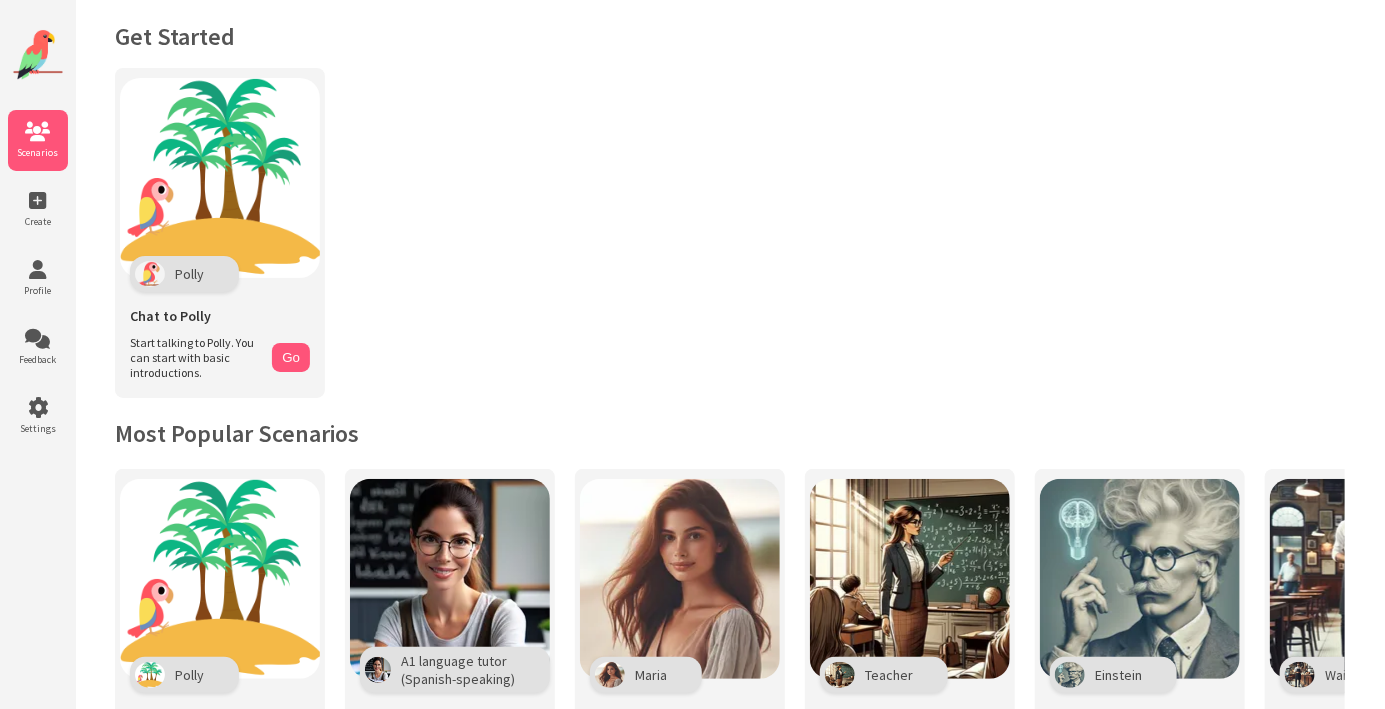 scroll, scrollTop: 0, scrollLeft: 0, axis: both 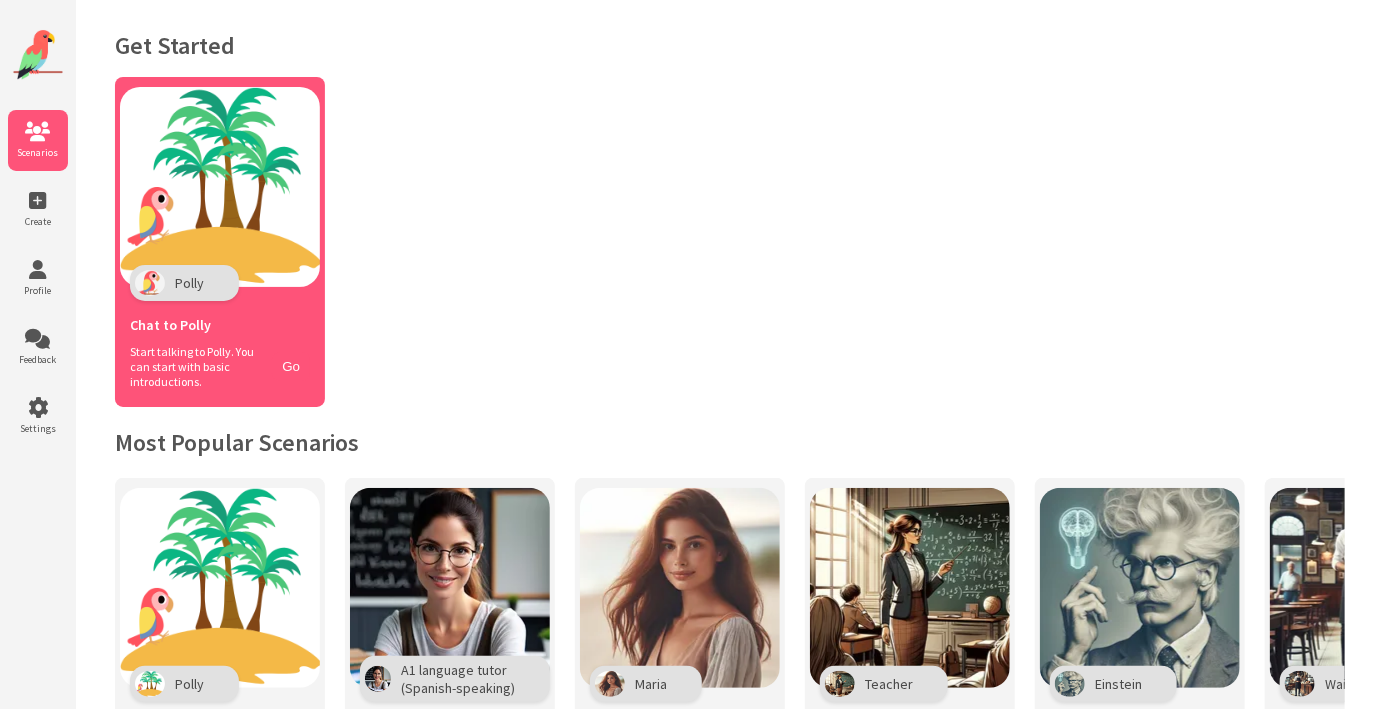 click at bounding box center [220, 187] 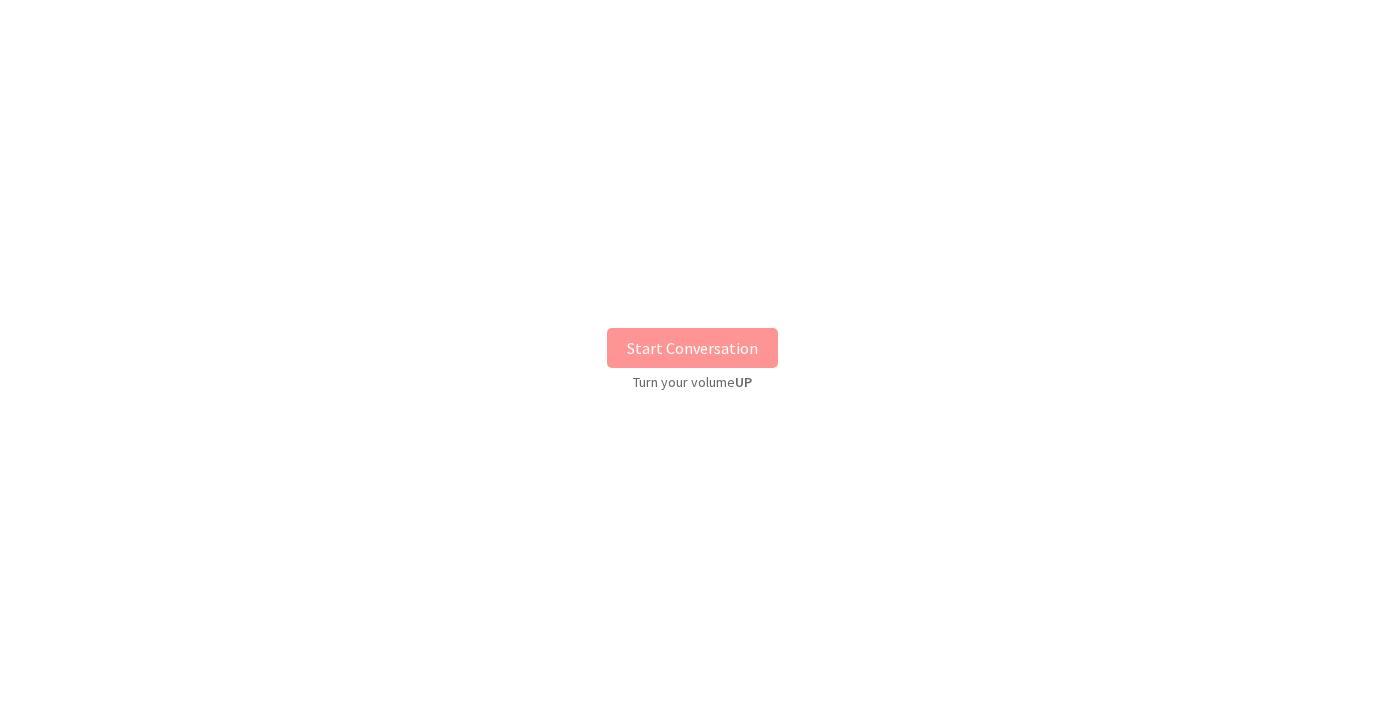 scroll, scrollTop: 24, scrollLeft: 0, axis: vertical 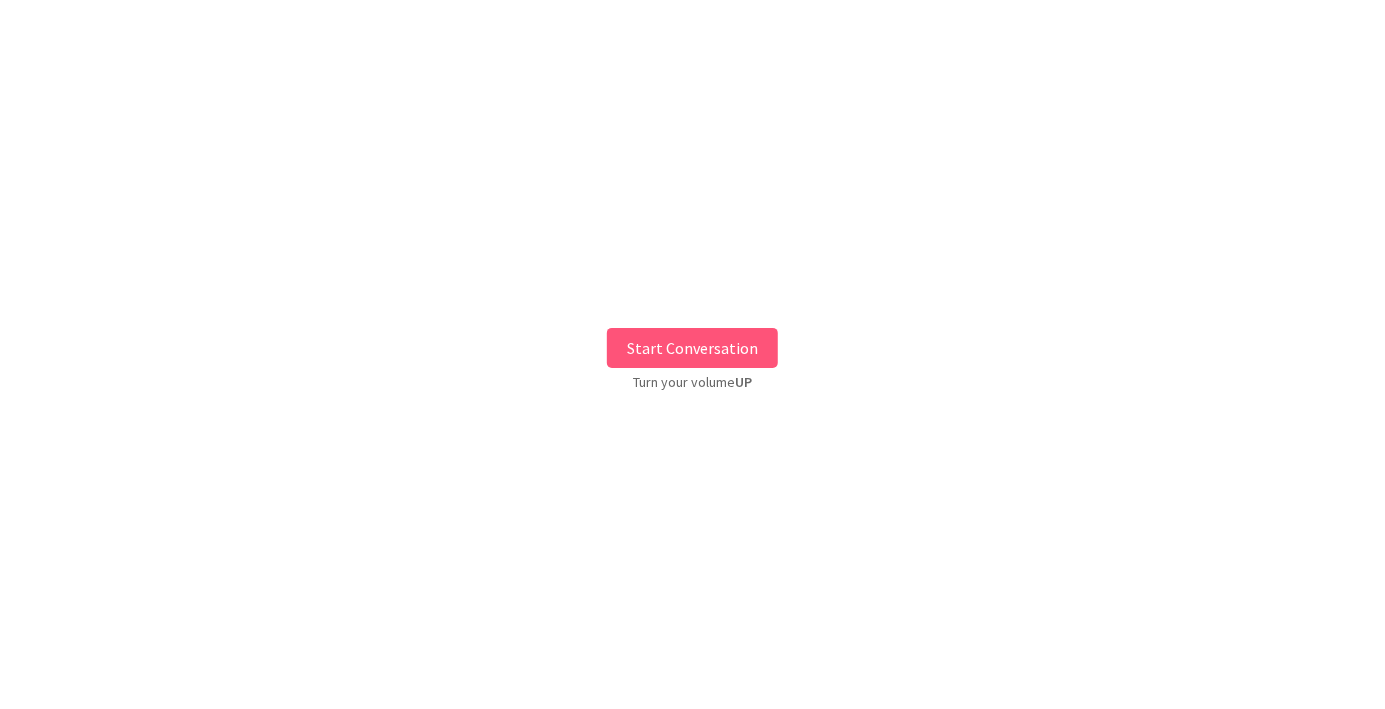 click on "Start Conversation" at bounding box center (692, 348) 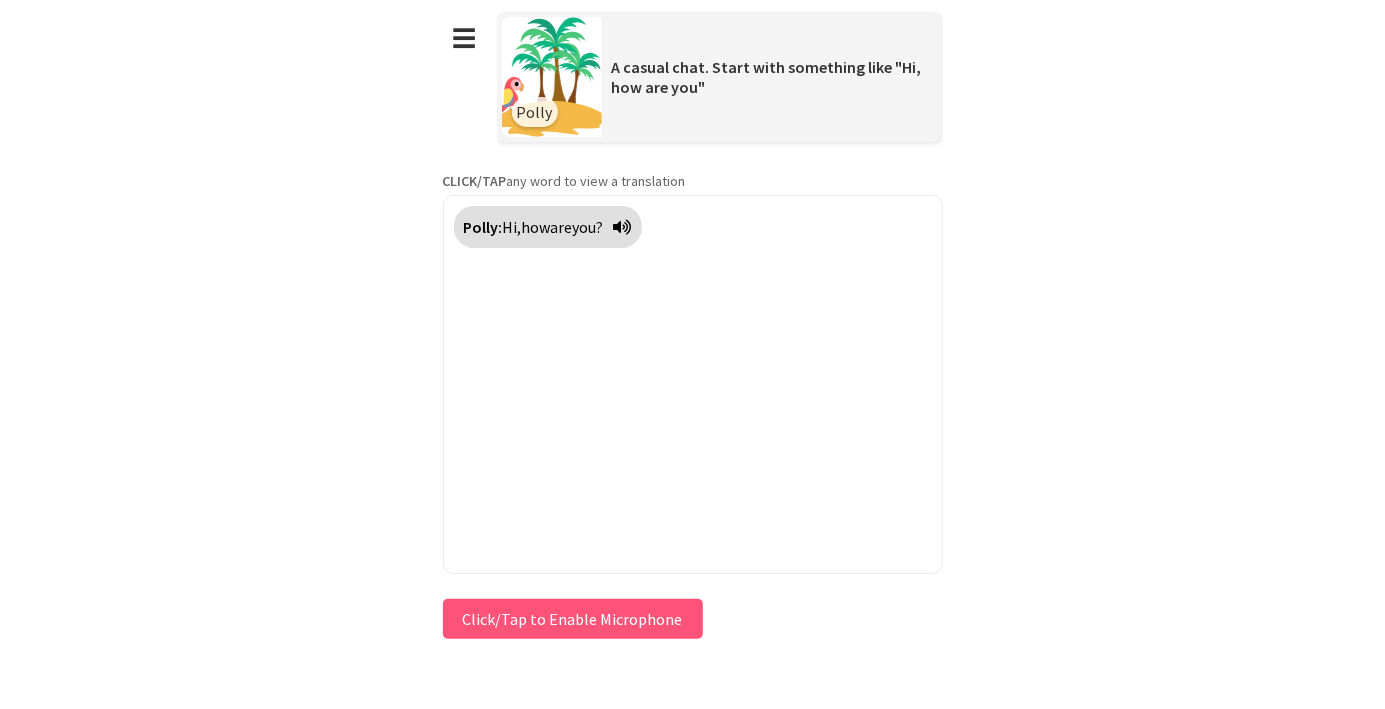 scroll, scrollTop: 96, scrollLeft: 0, axis: vertical 